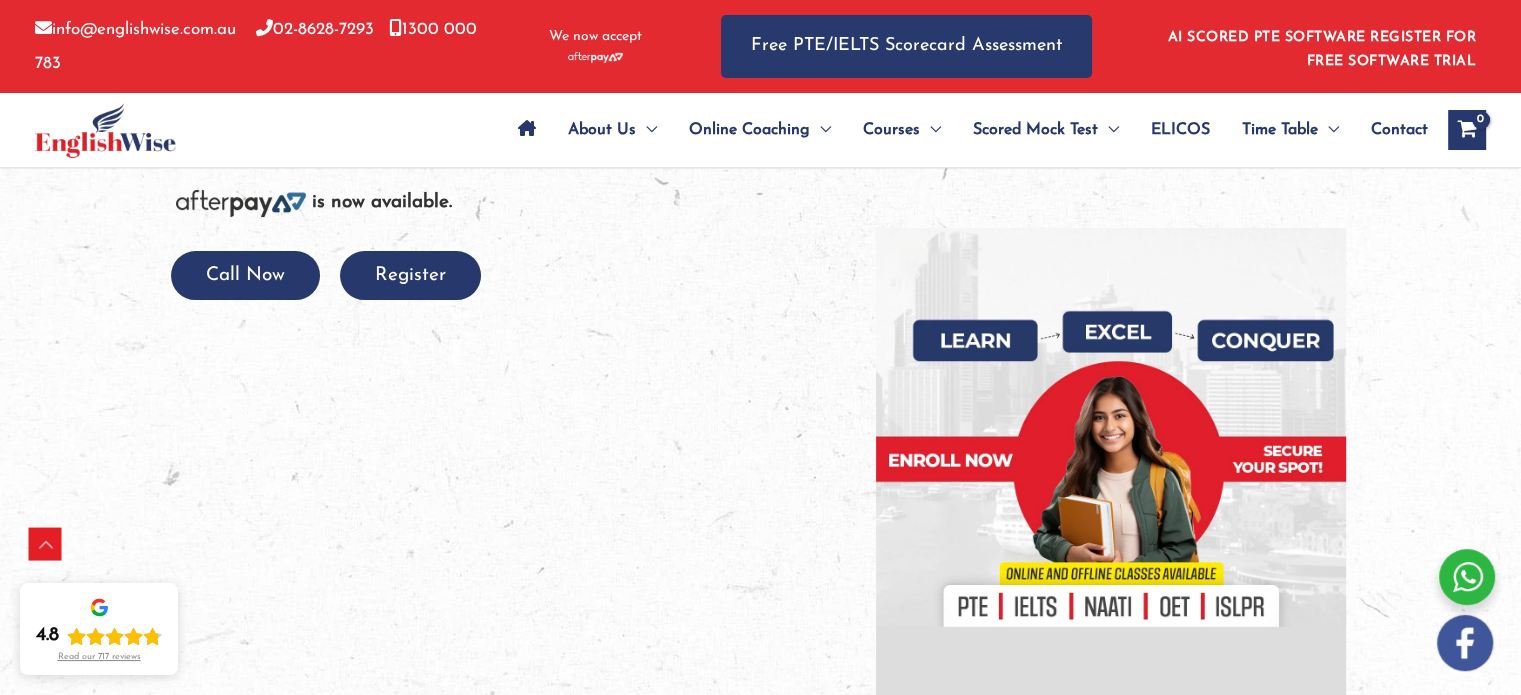 scroll, scrollTop: 453, scrollLeft: 0, axis: vertical 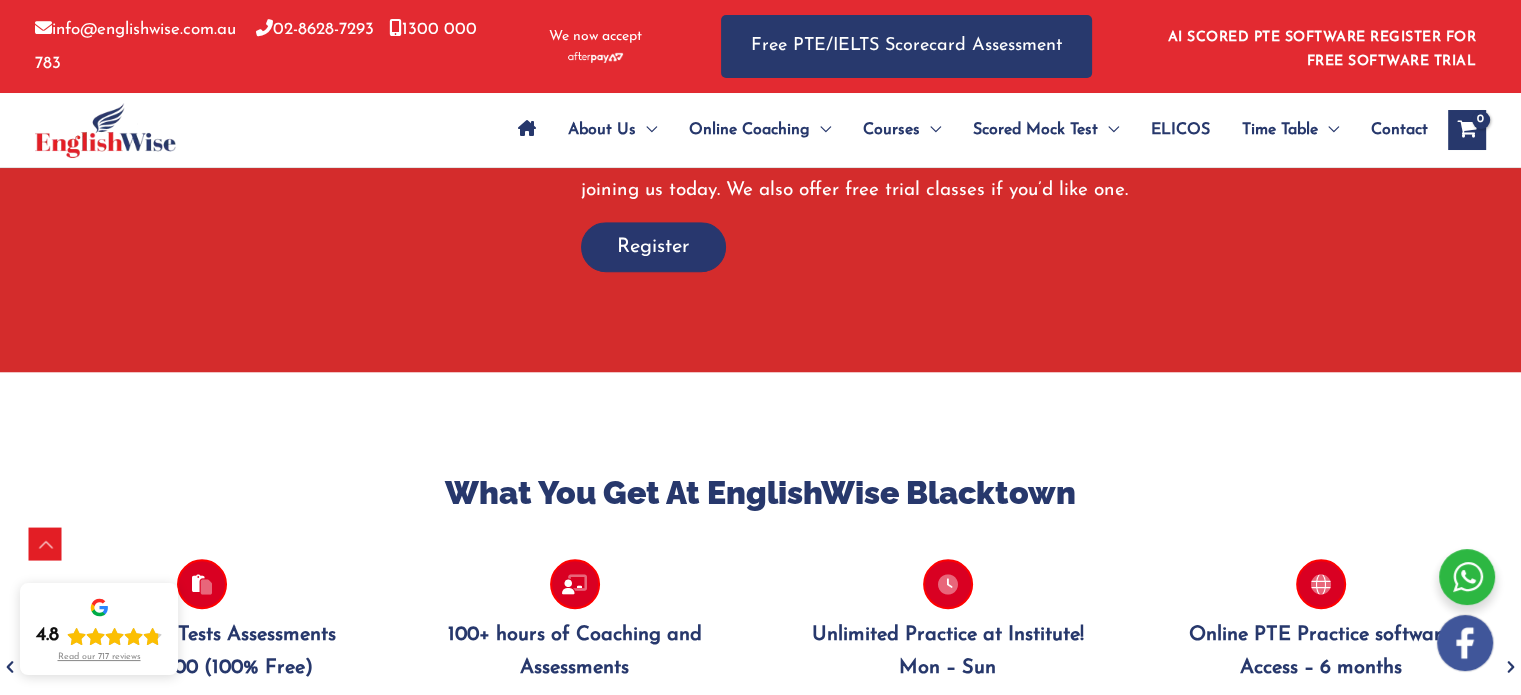 click on "Register" at bounding box center [653, 247] 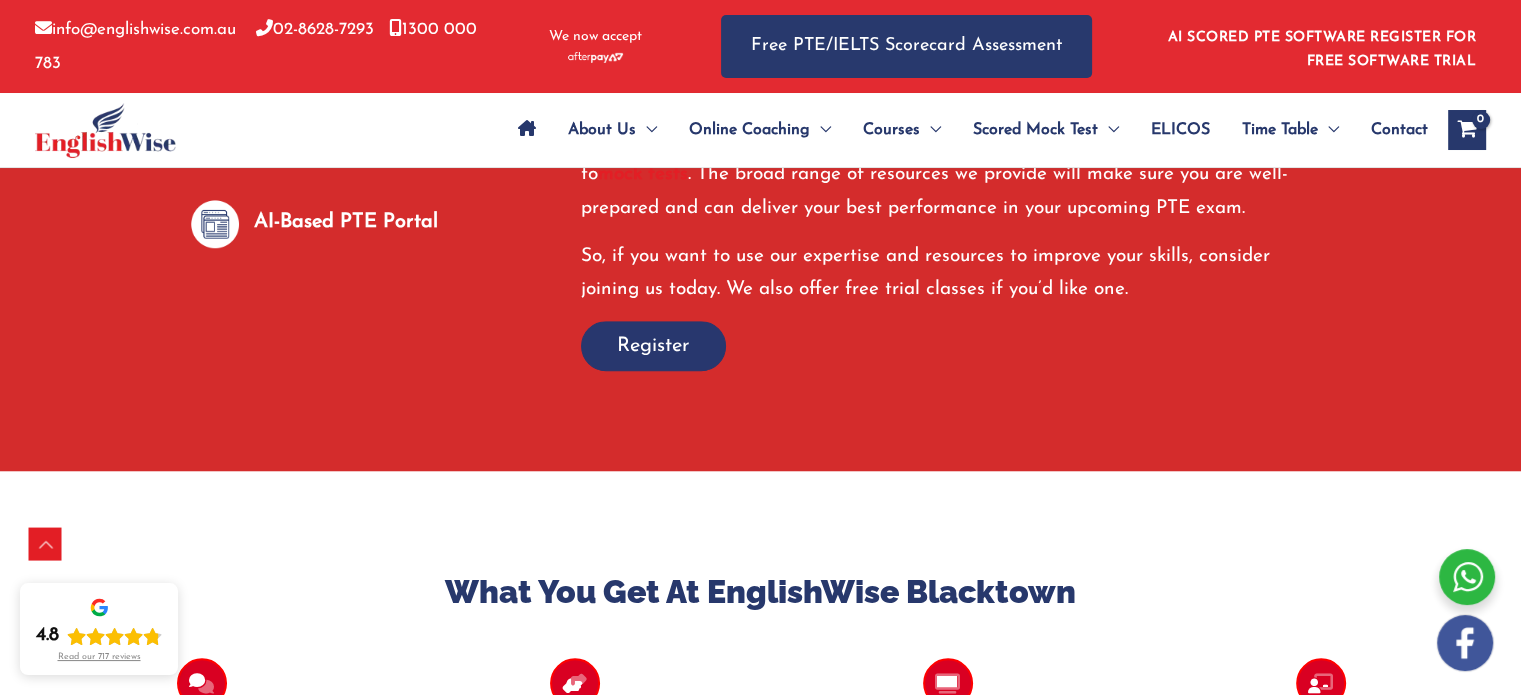 scroll, scrollTop: 1599, scrollLeft: 0, axis: vertical 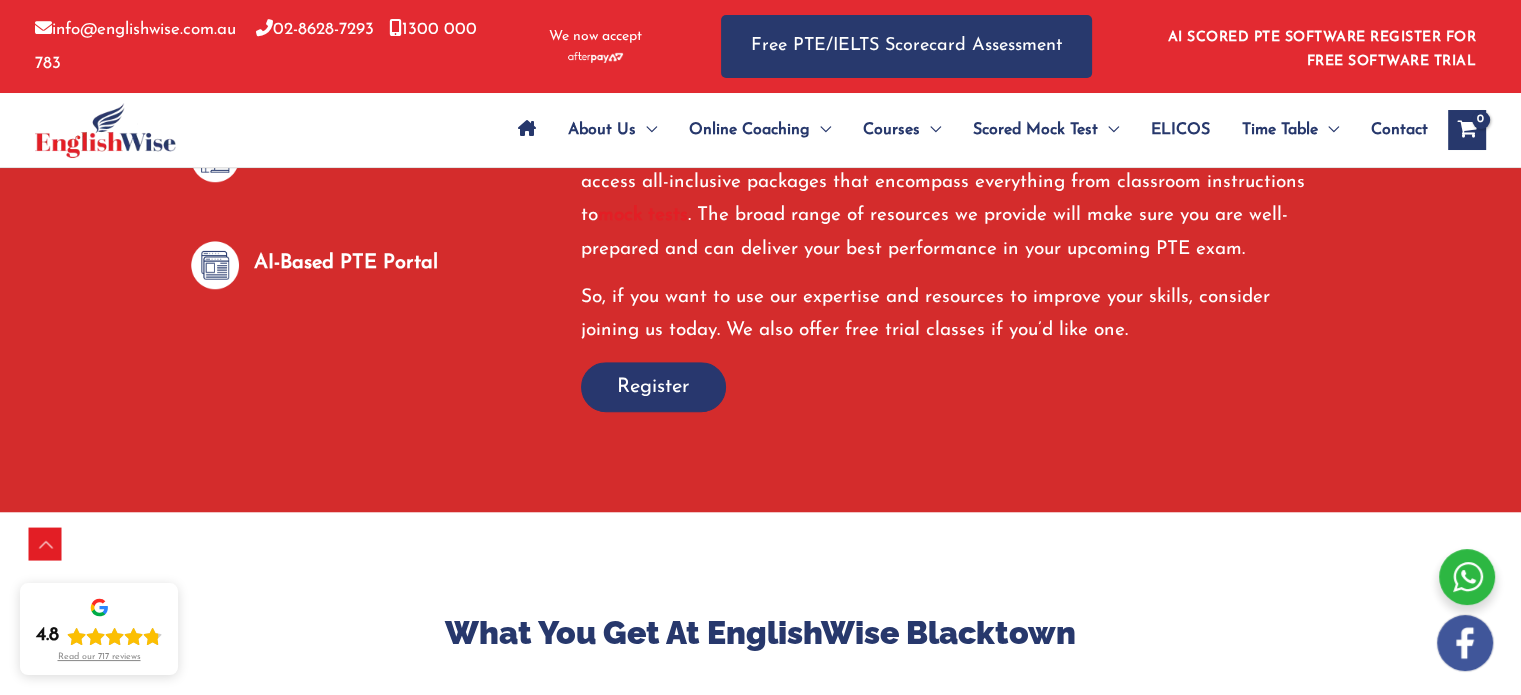 click on "Register" at bounding box center (653, 387) 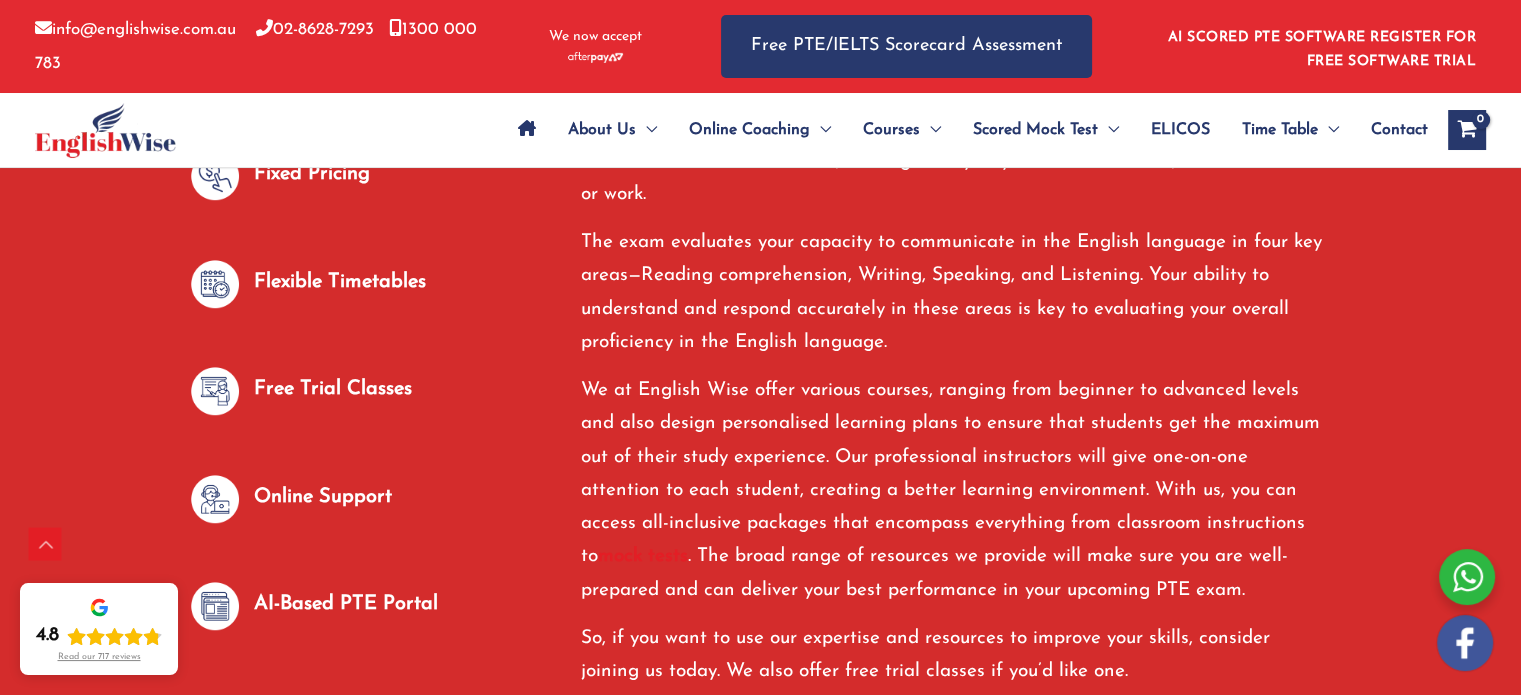 scroll, scrollTop: 1254, scrollLeft: 0, axis: vertical 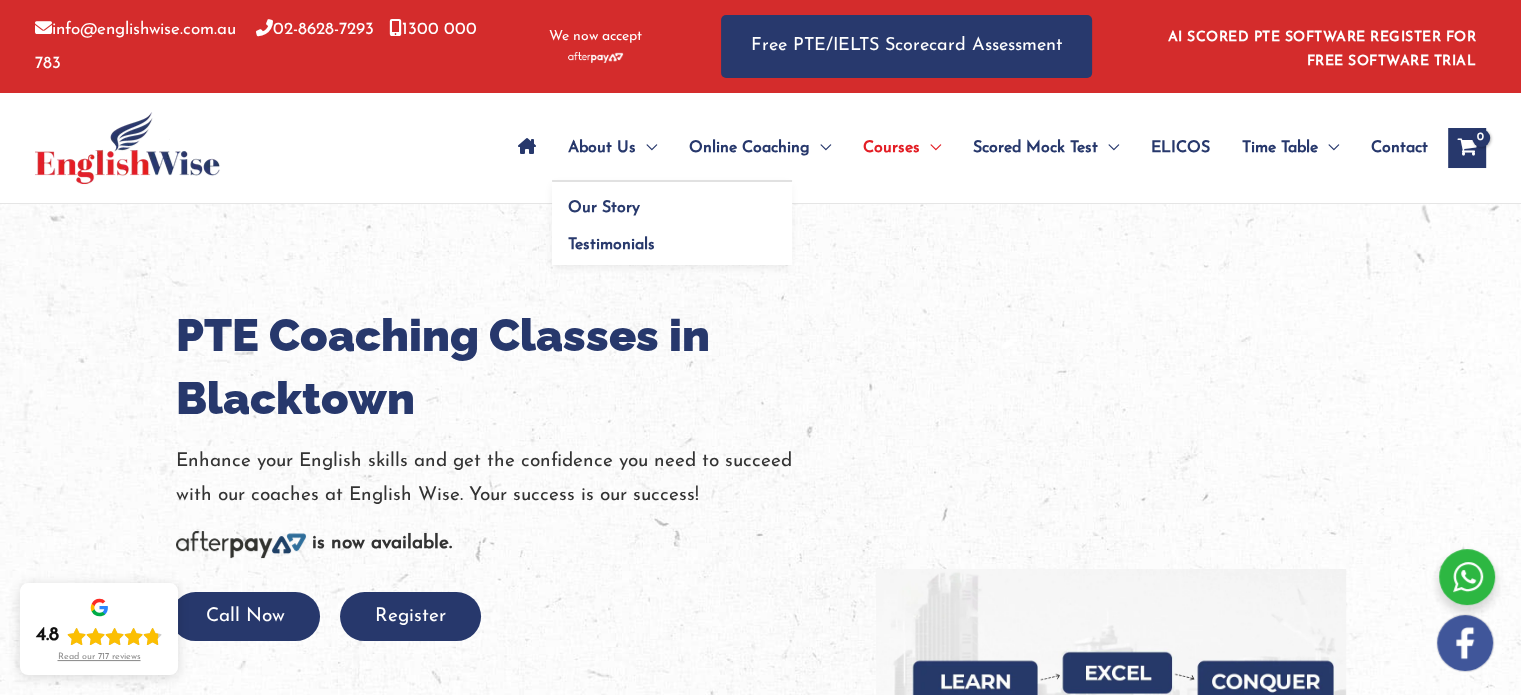 click on "About Us" at bounding box center [602, 148] 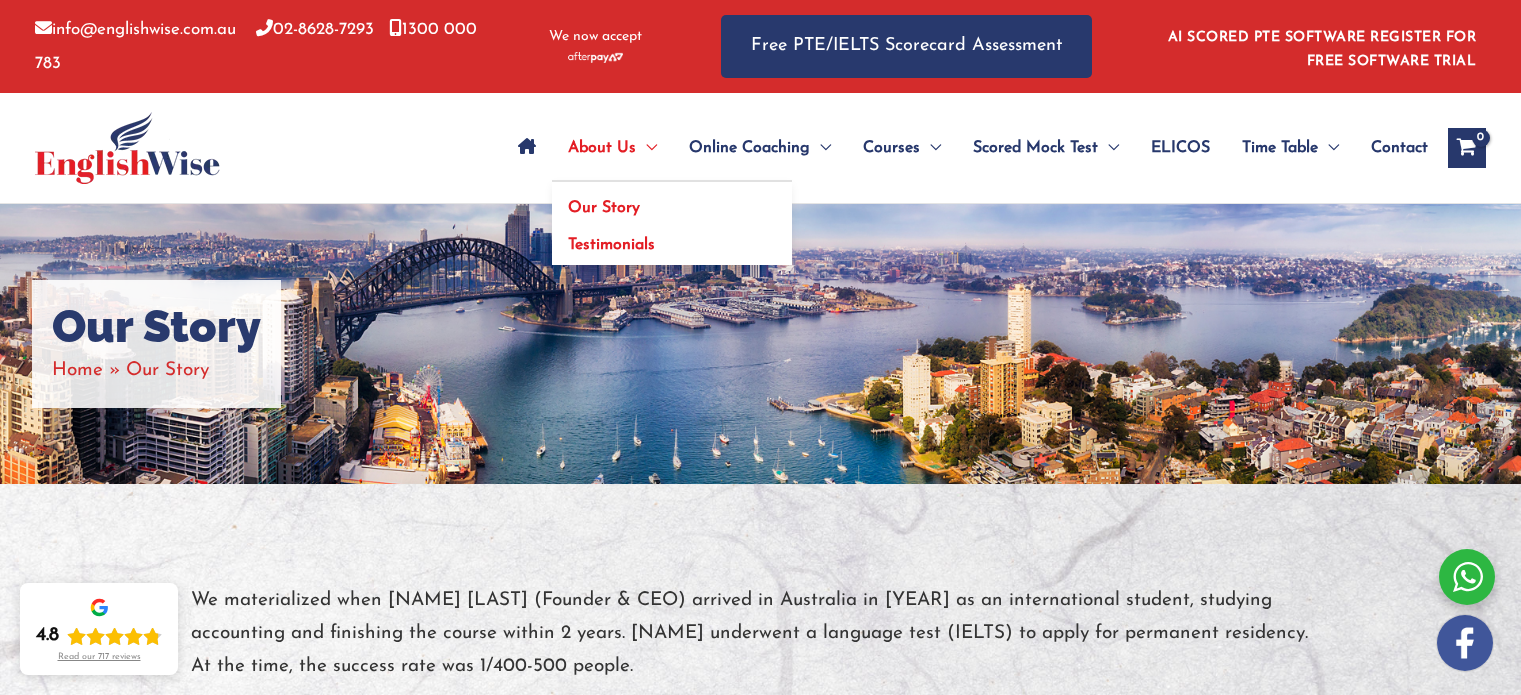 scroll, scrollTop: 0, scrollLeft: 0, axis: both 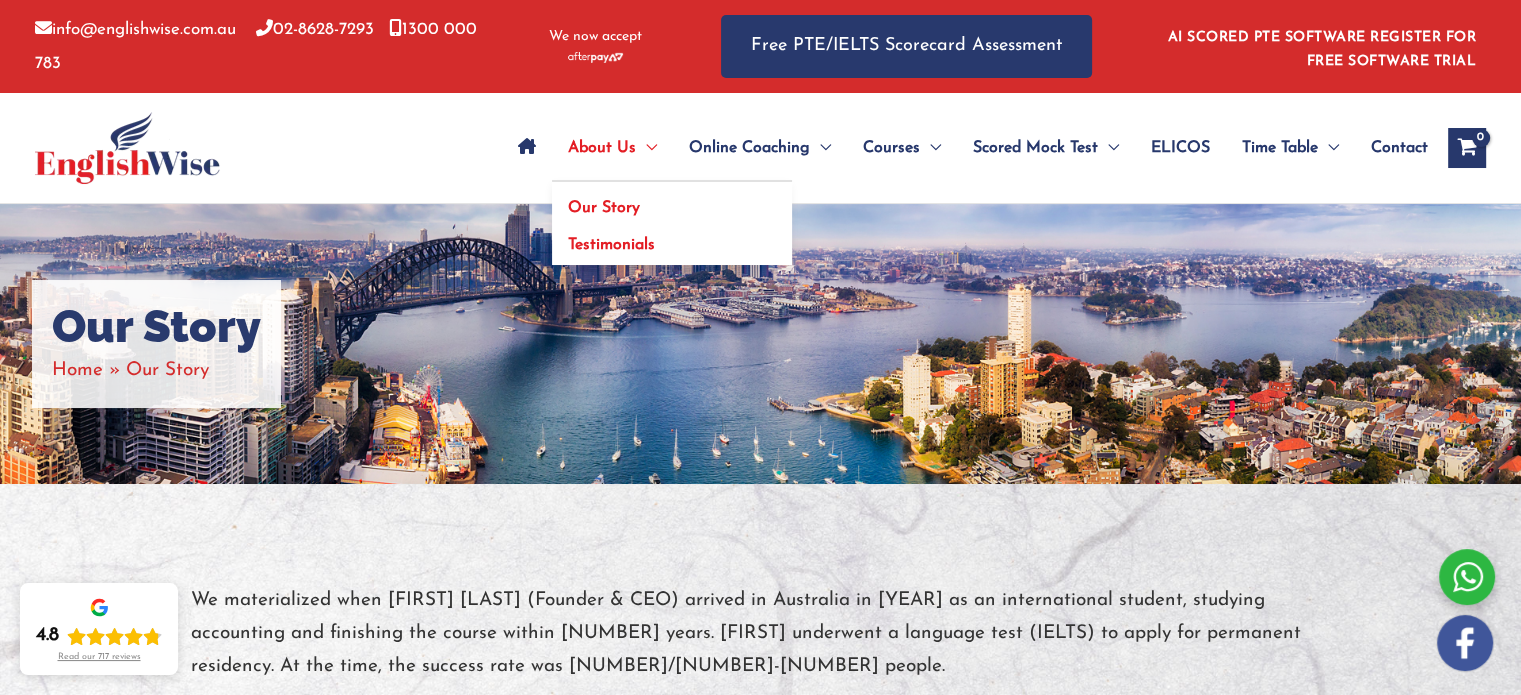 click on "Our Story" 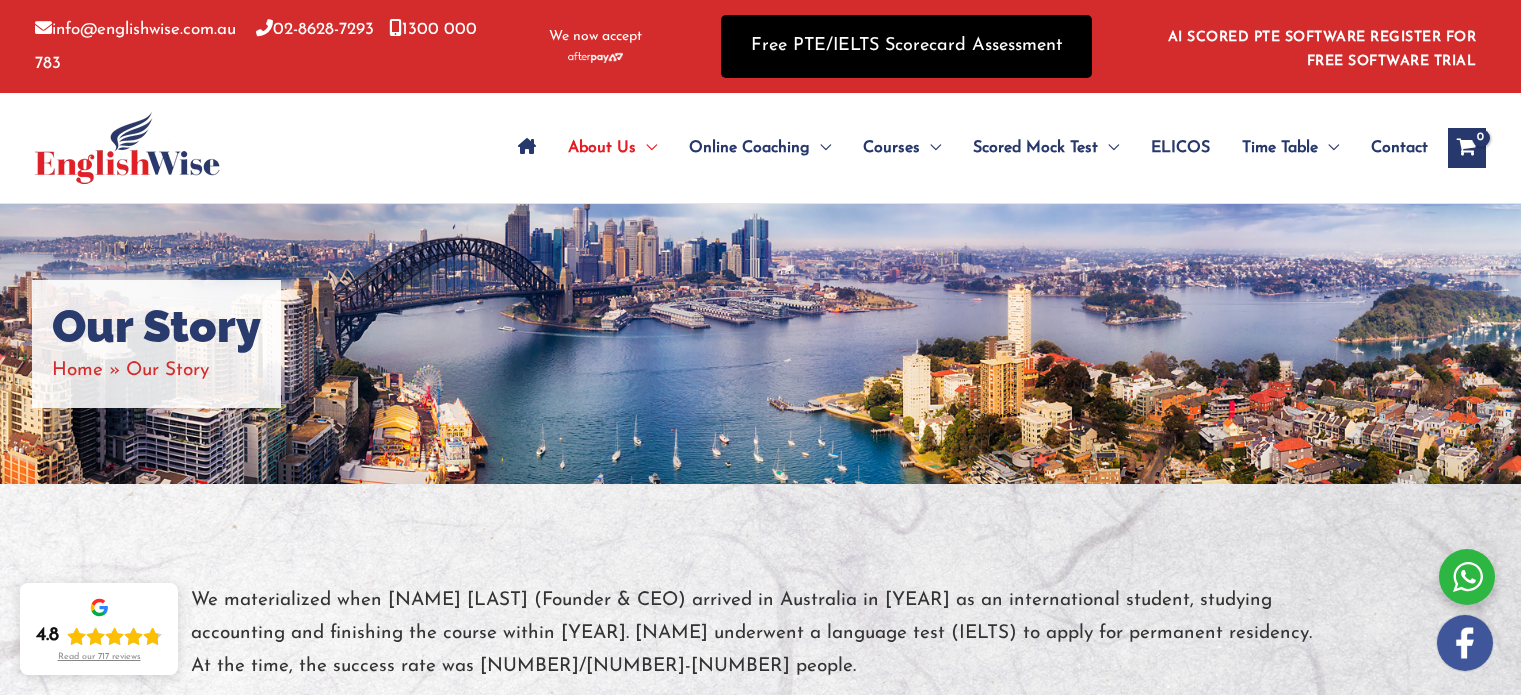 scroll, scrollTop: 0, scrollLeft: 0, axis: both 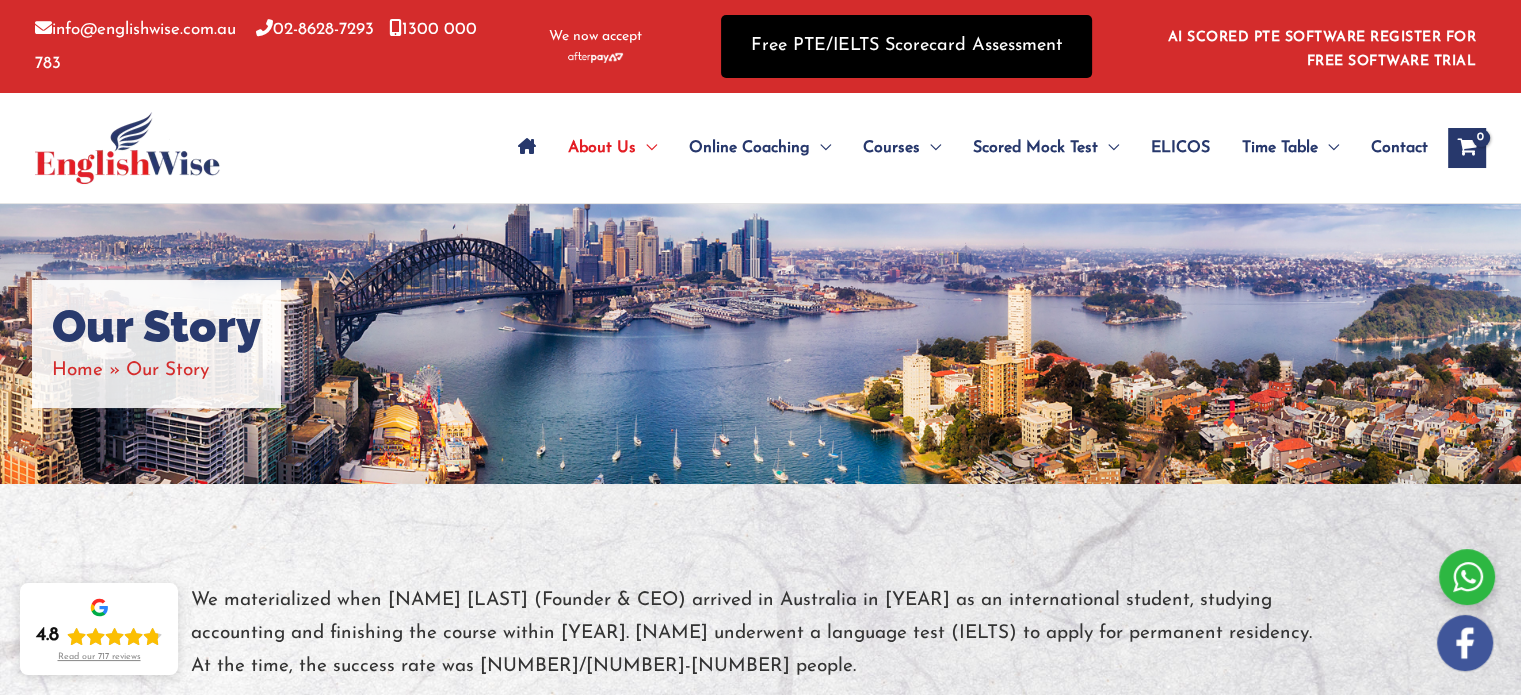click on "Free PTE/IELTS Scorecard Assessment" at bounding box center [906, 46] 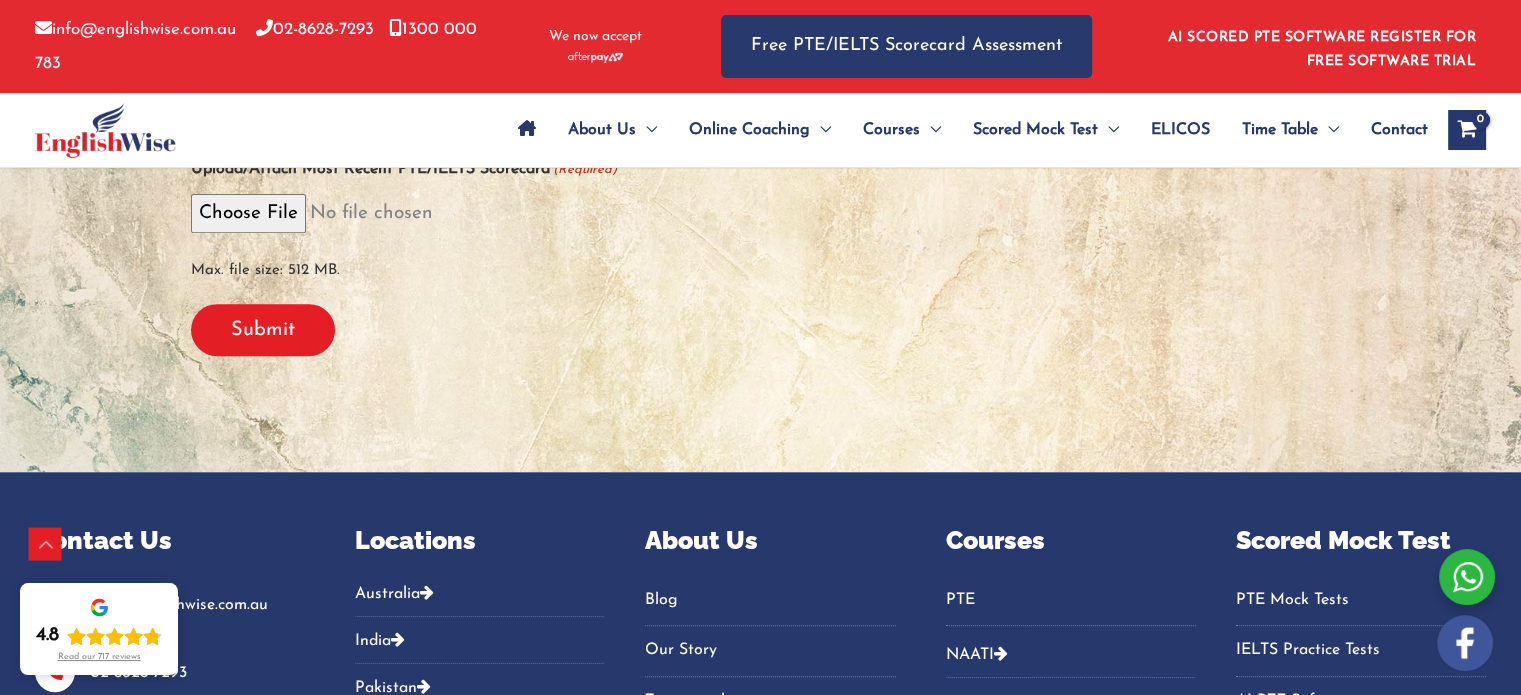 scroll, scrollTop: 536, scrollLeft: 0, axis: vertical 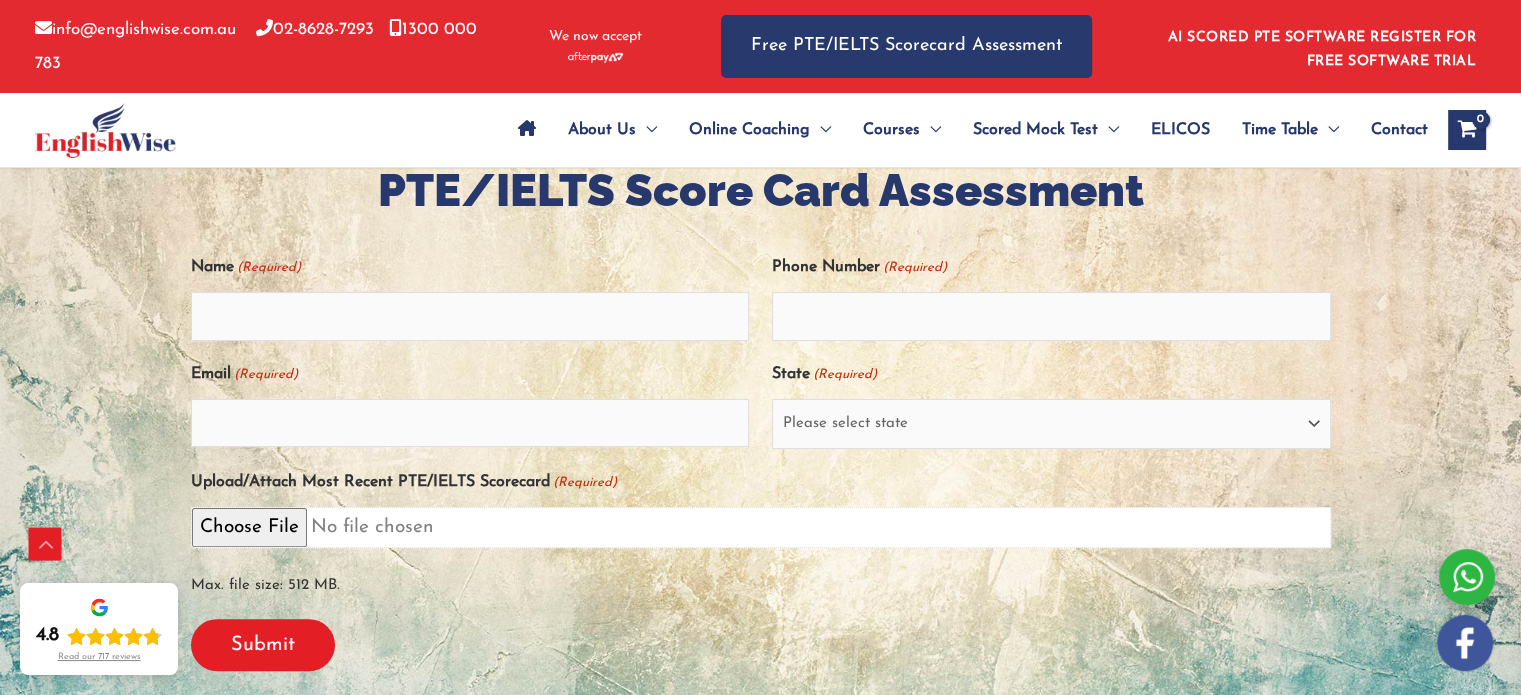 click on "Upload/Attach Most Recent PTE/IELTS Scorecard (Required)" at bounding box center [761, 527] 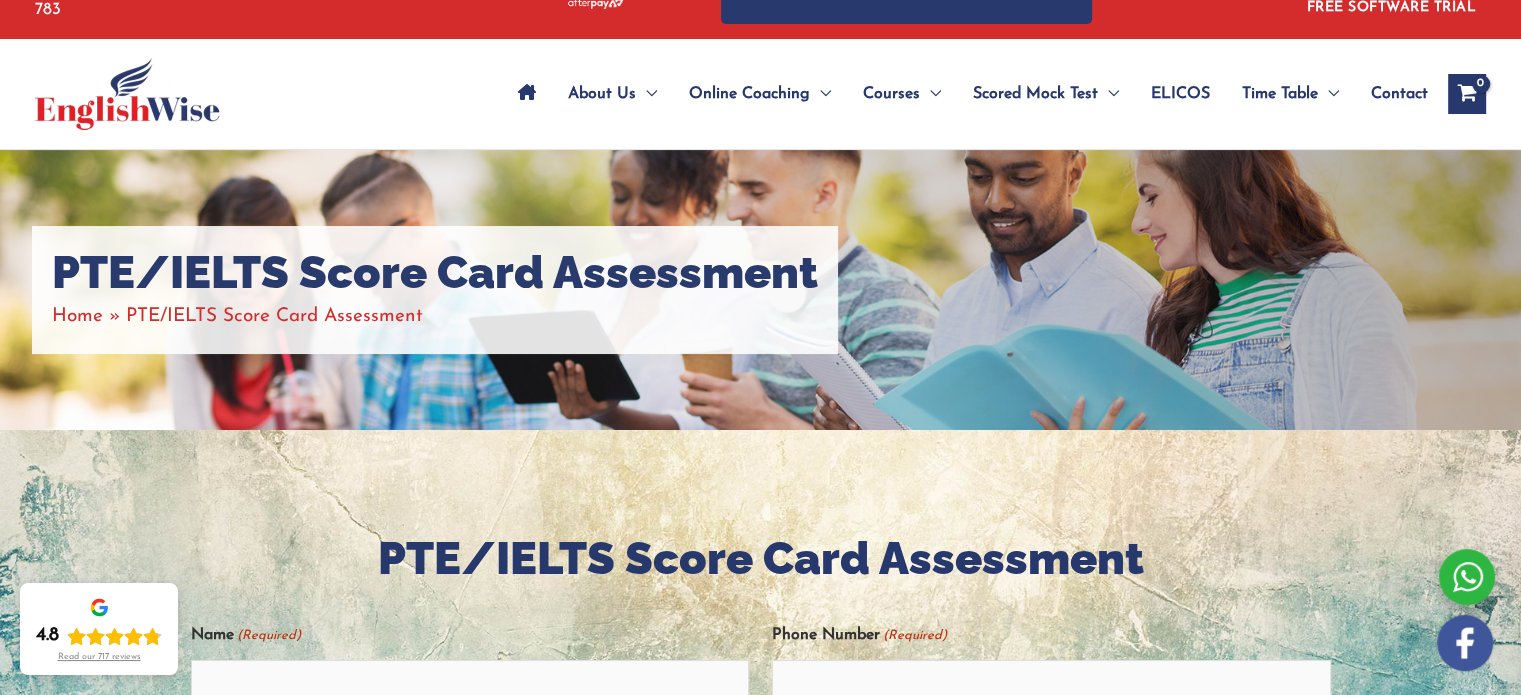 scroll, scrollTop: 0, scrollLeft: 0, axis: both 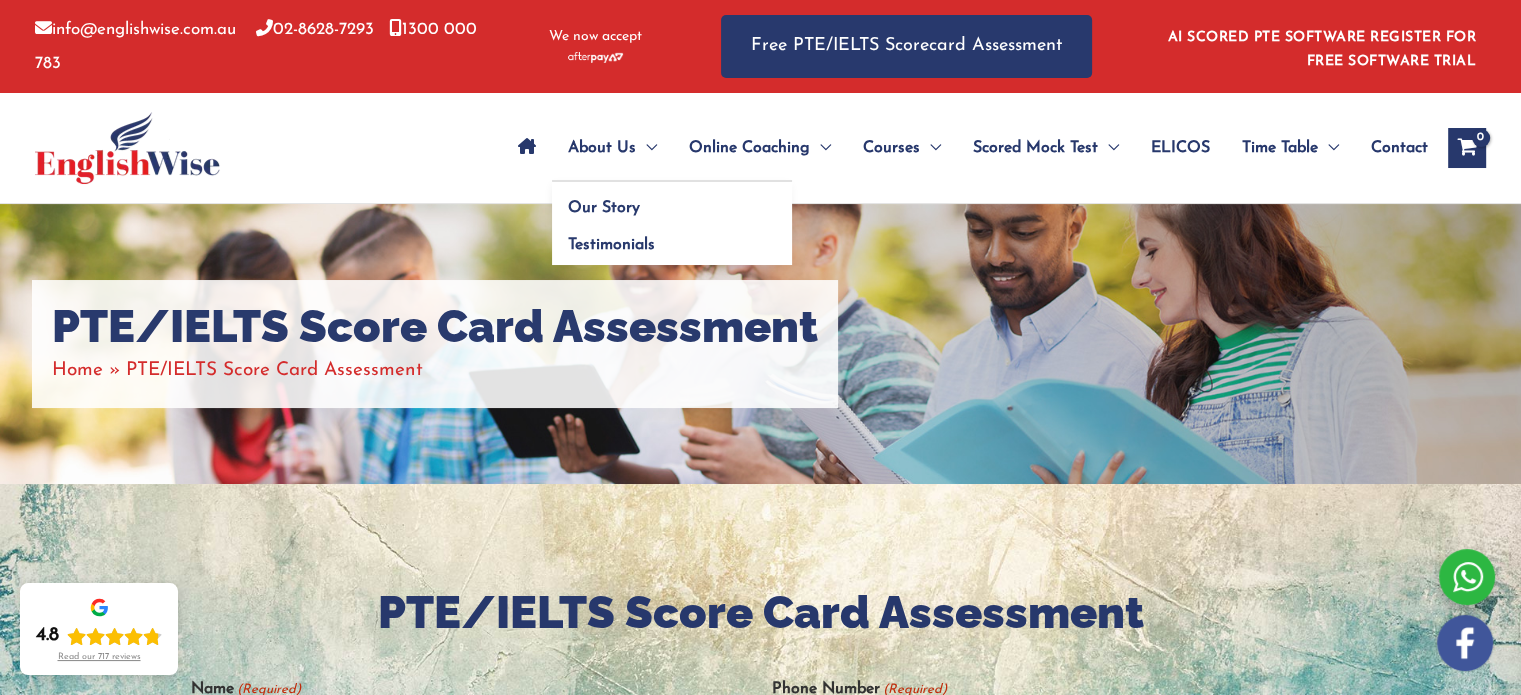 click on "About Us" at bounding box center [602, 148] 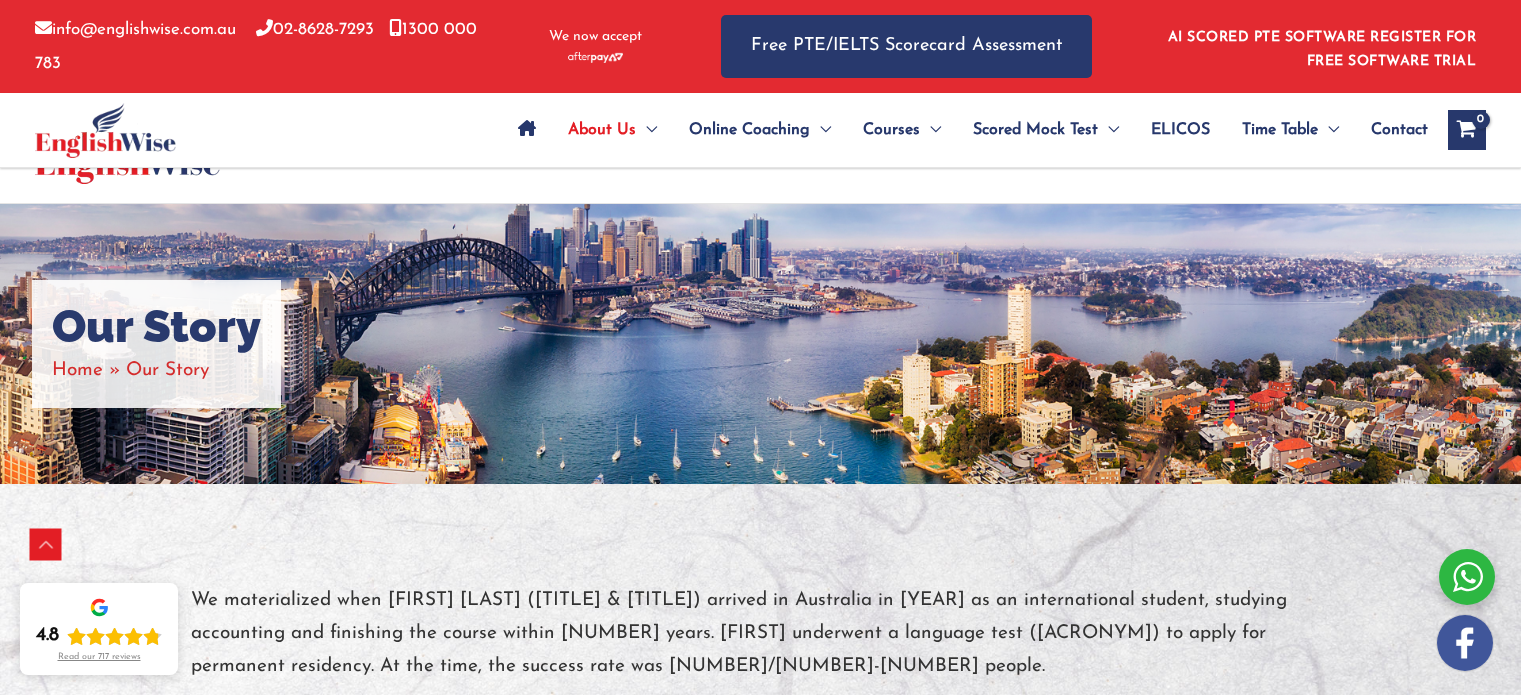 scroll, scrollTop: 475, scrollLeft: 0, axis: vertical 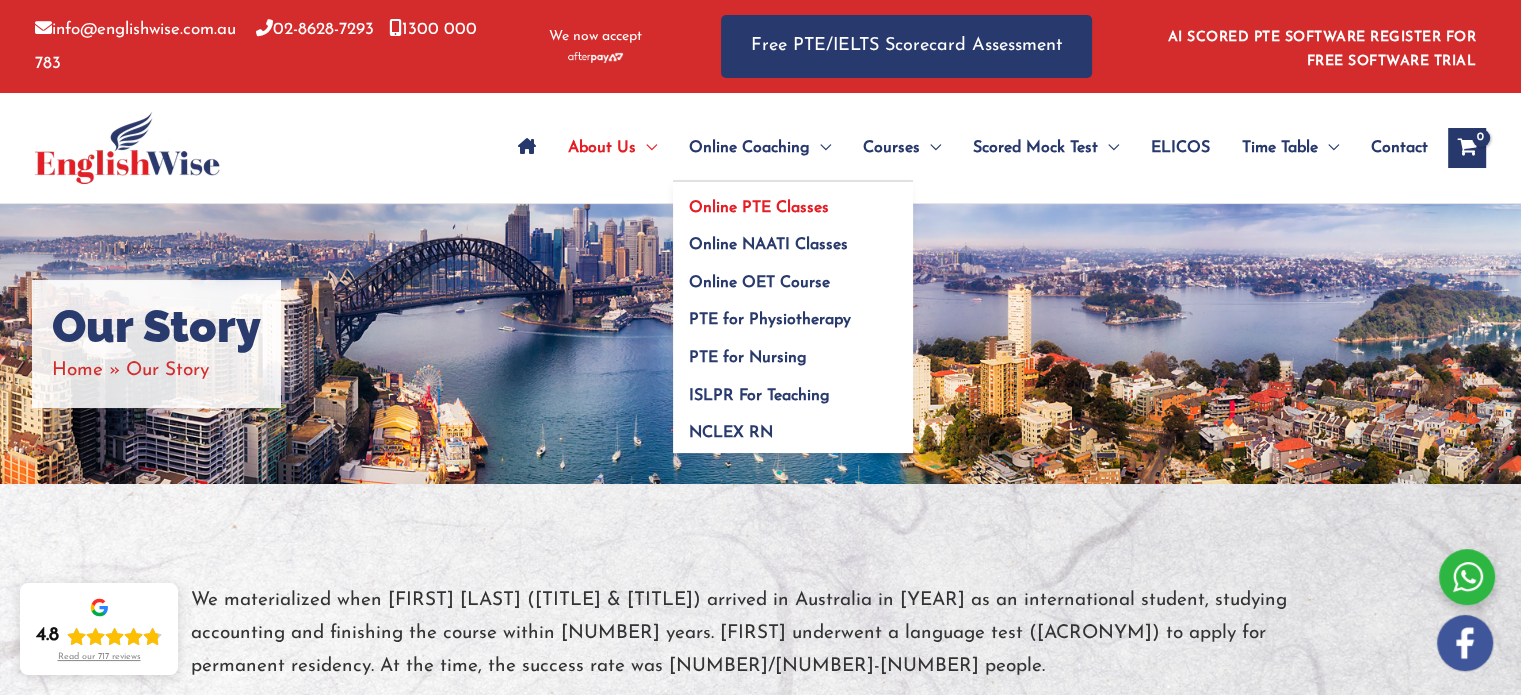 click on "Online PTE Classes" at bounding box center [793, 201] 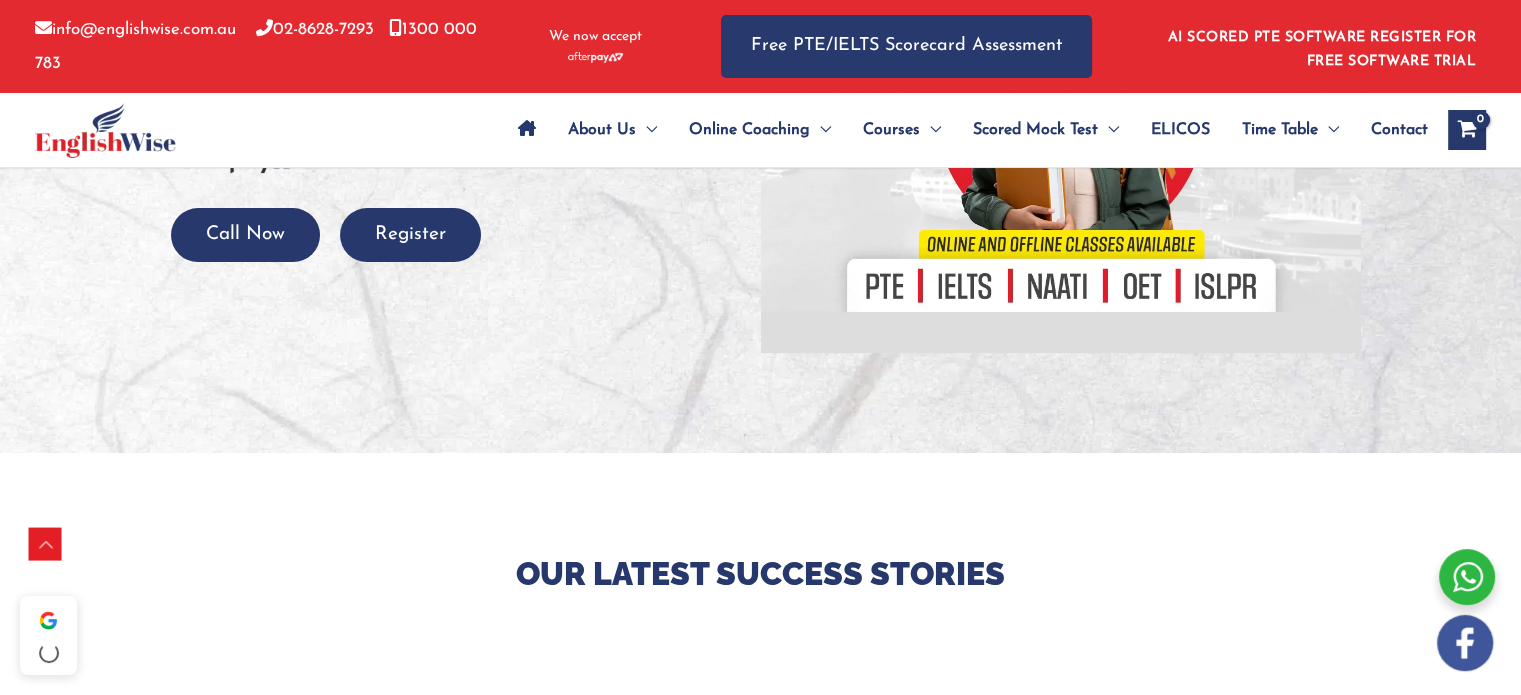scroll, scrollTop: 451, scrollLeft: 0, axis: vertical 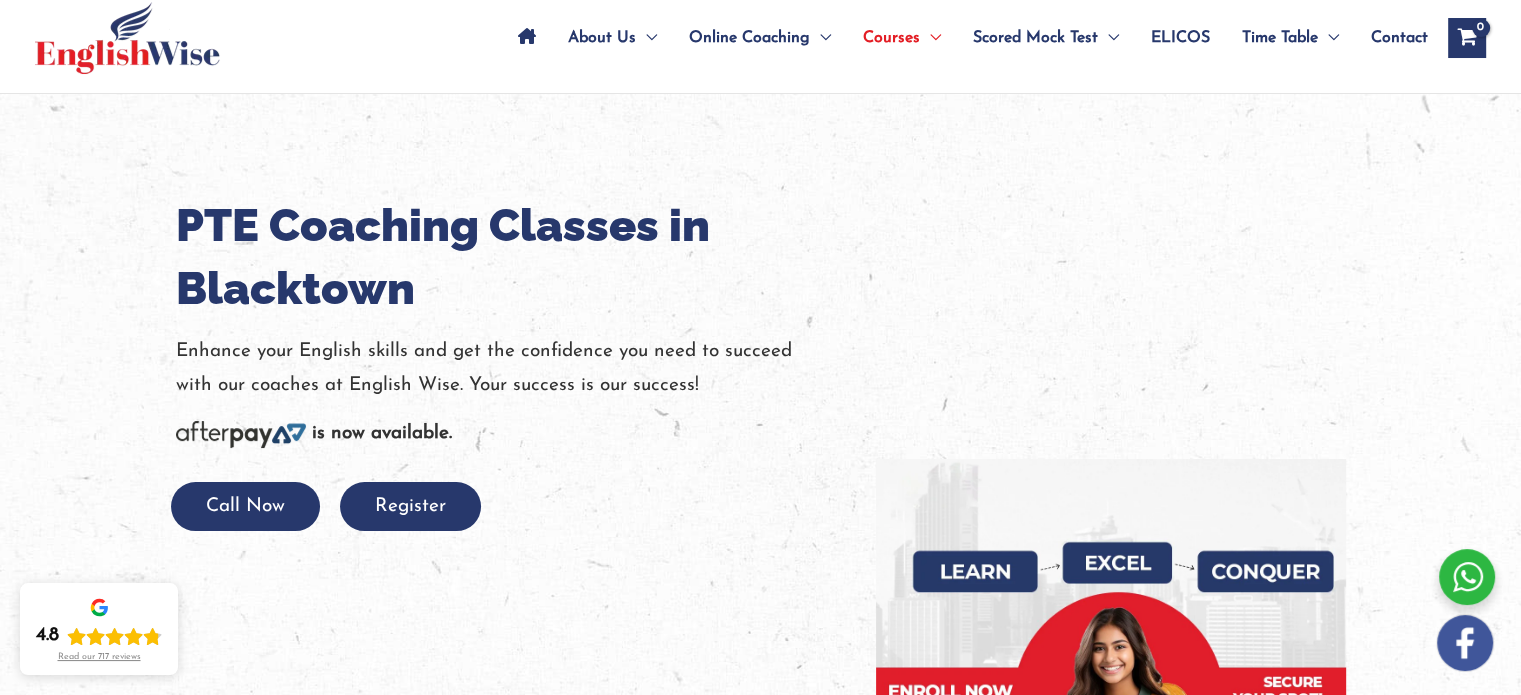 click on "Call Now
Register" at bounding box center (511, 506) 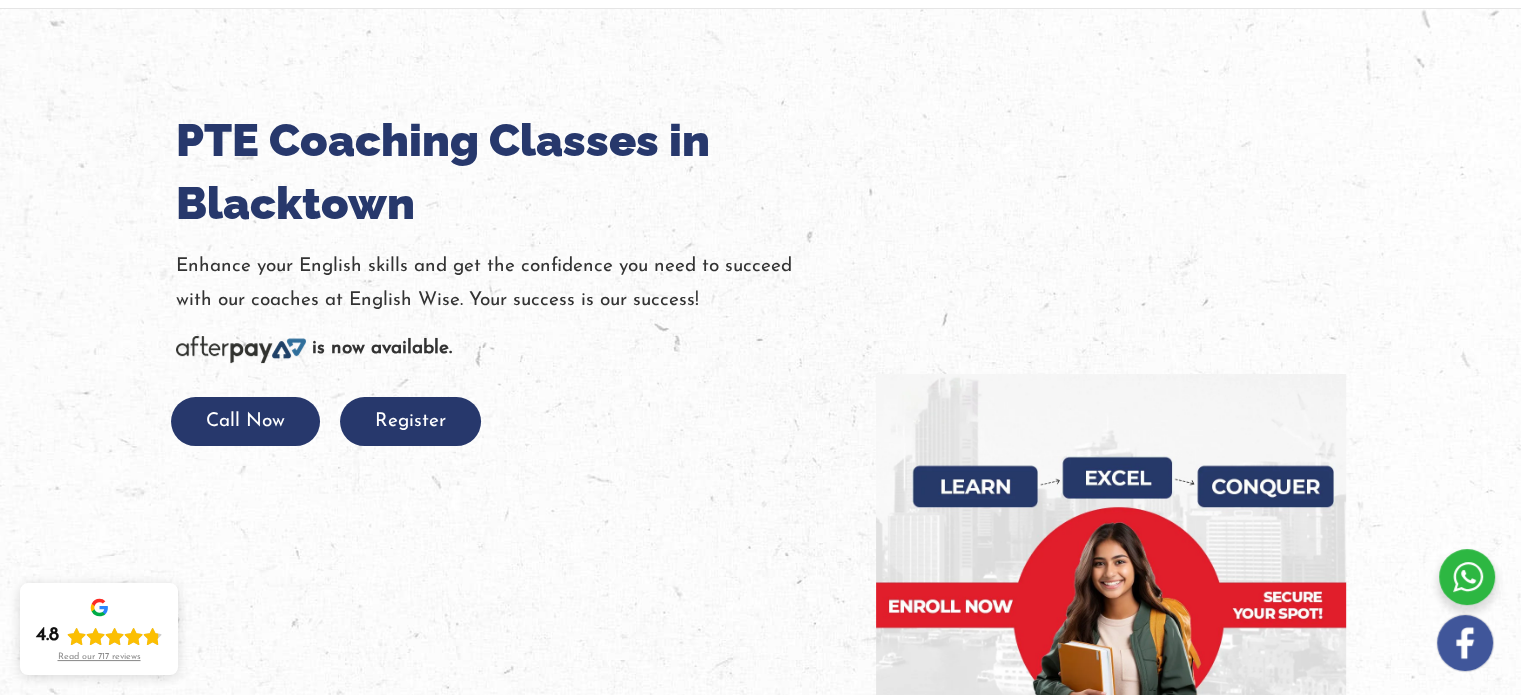 scroll, scrollTop: 194, scrollLeft: 0, axis: vertical 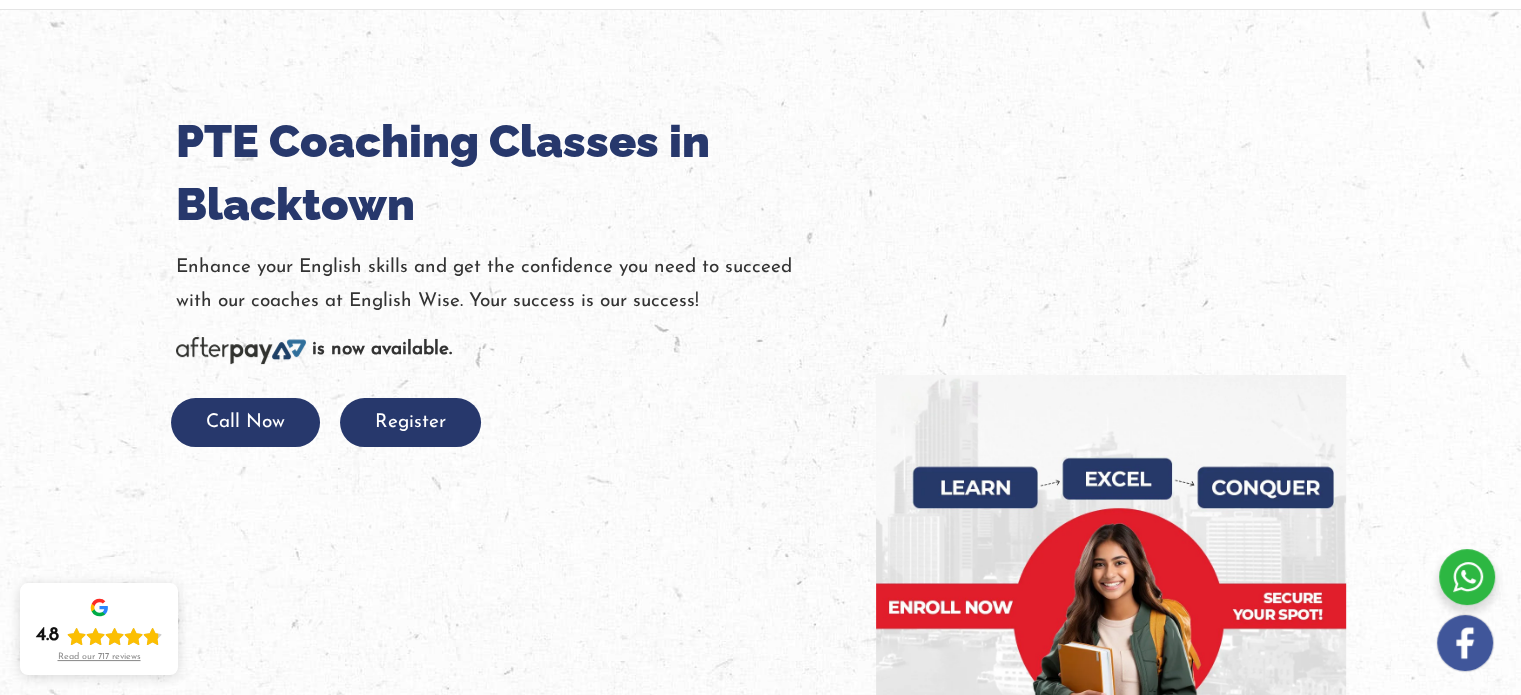 click at bounding box center [760, 477] 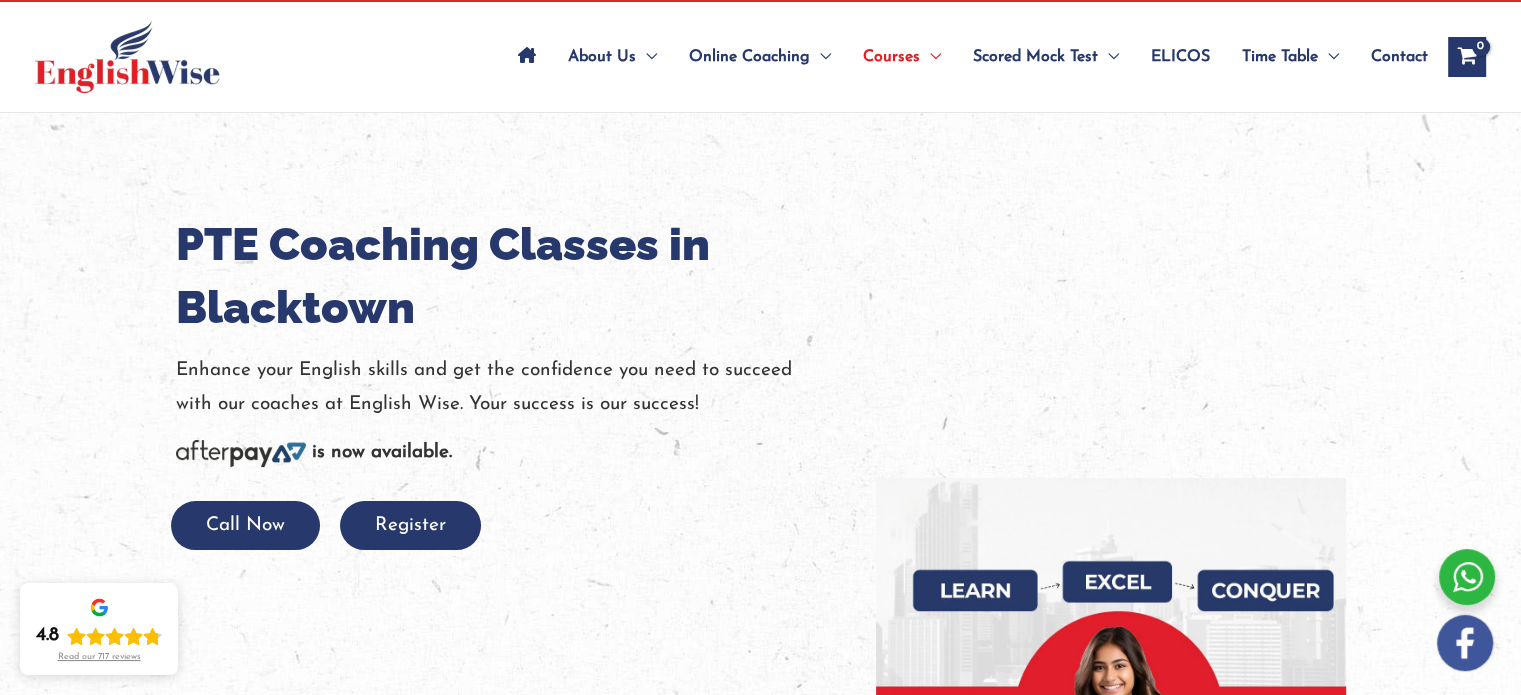 scroll, scrollTop: 0, scrollLeft: 0, axis: both 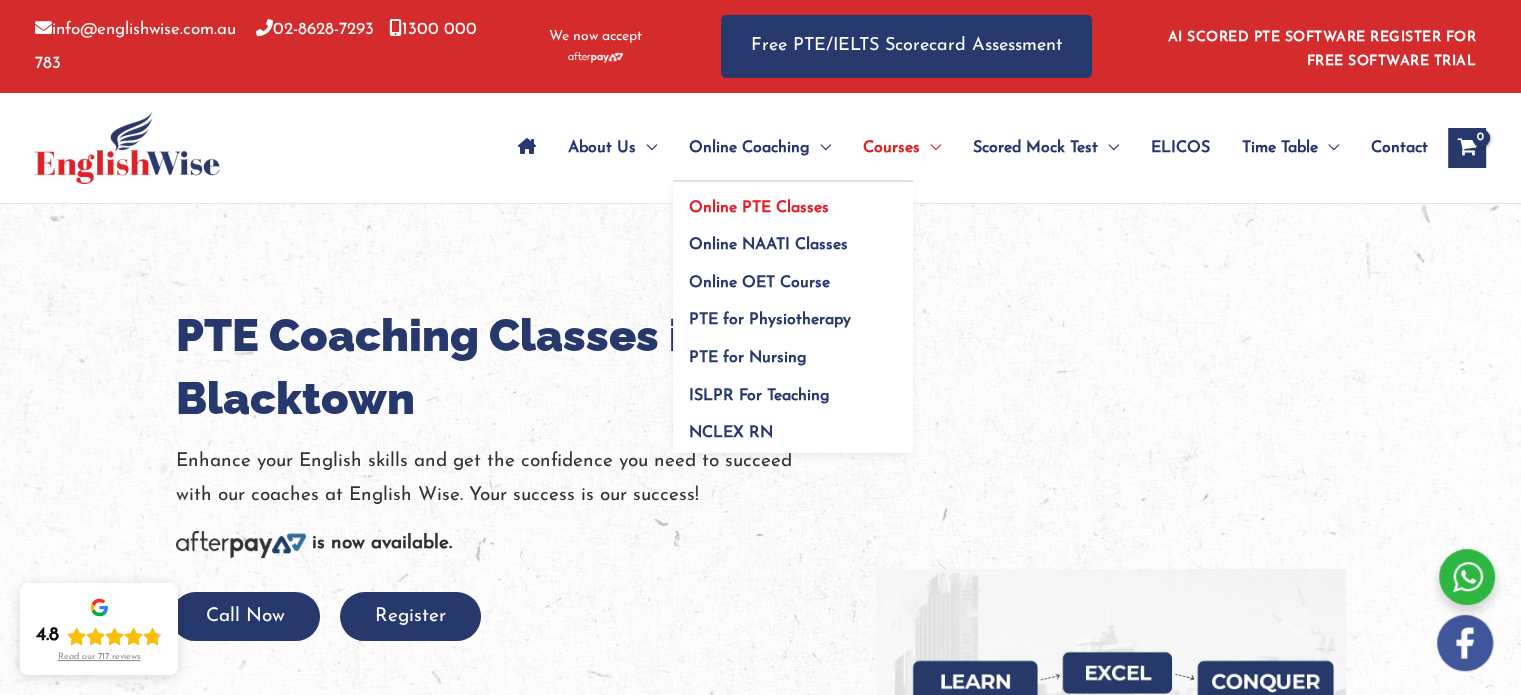 click on "Online PTE Classes" at bounding box center [759, 208] 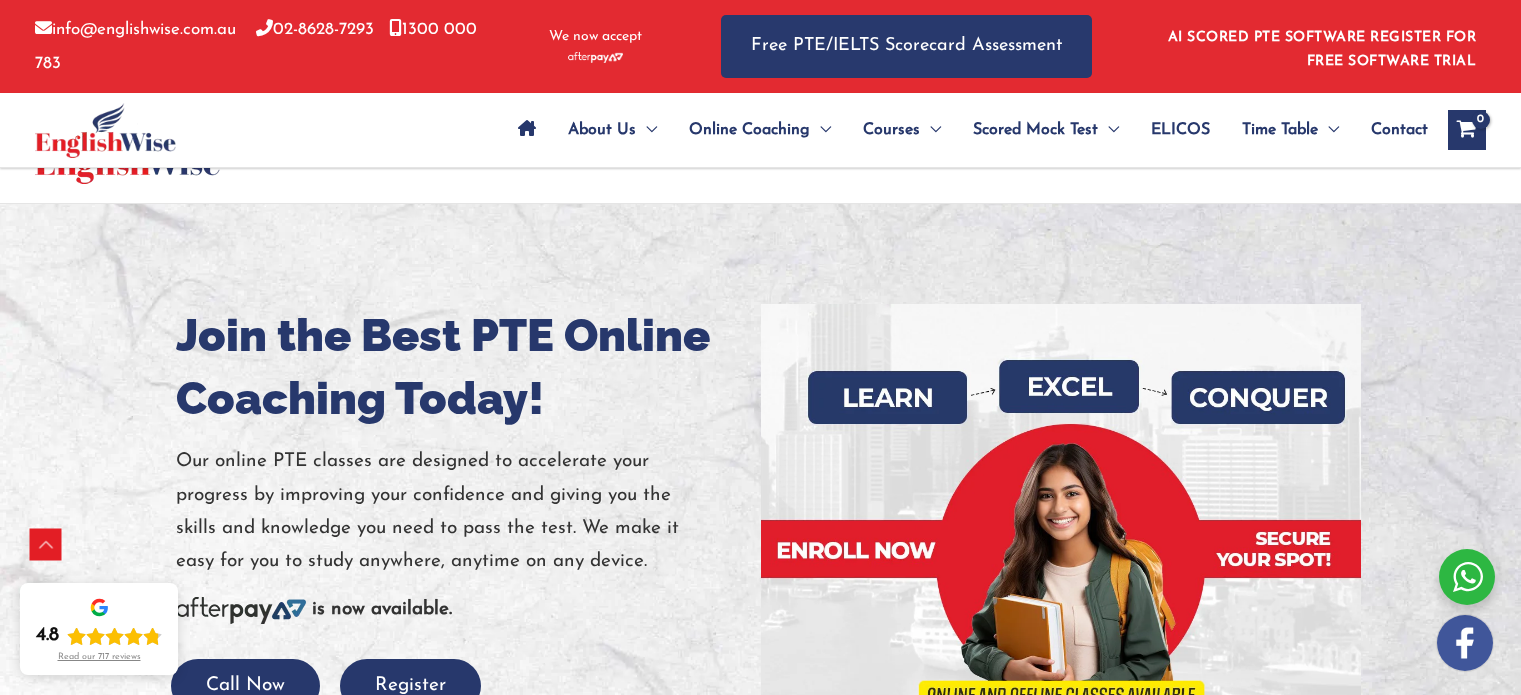 scroll, scrollTop: 808, scrollLeft: 0, axis: vertical 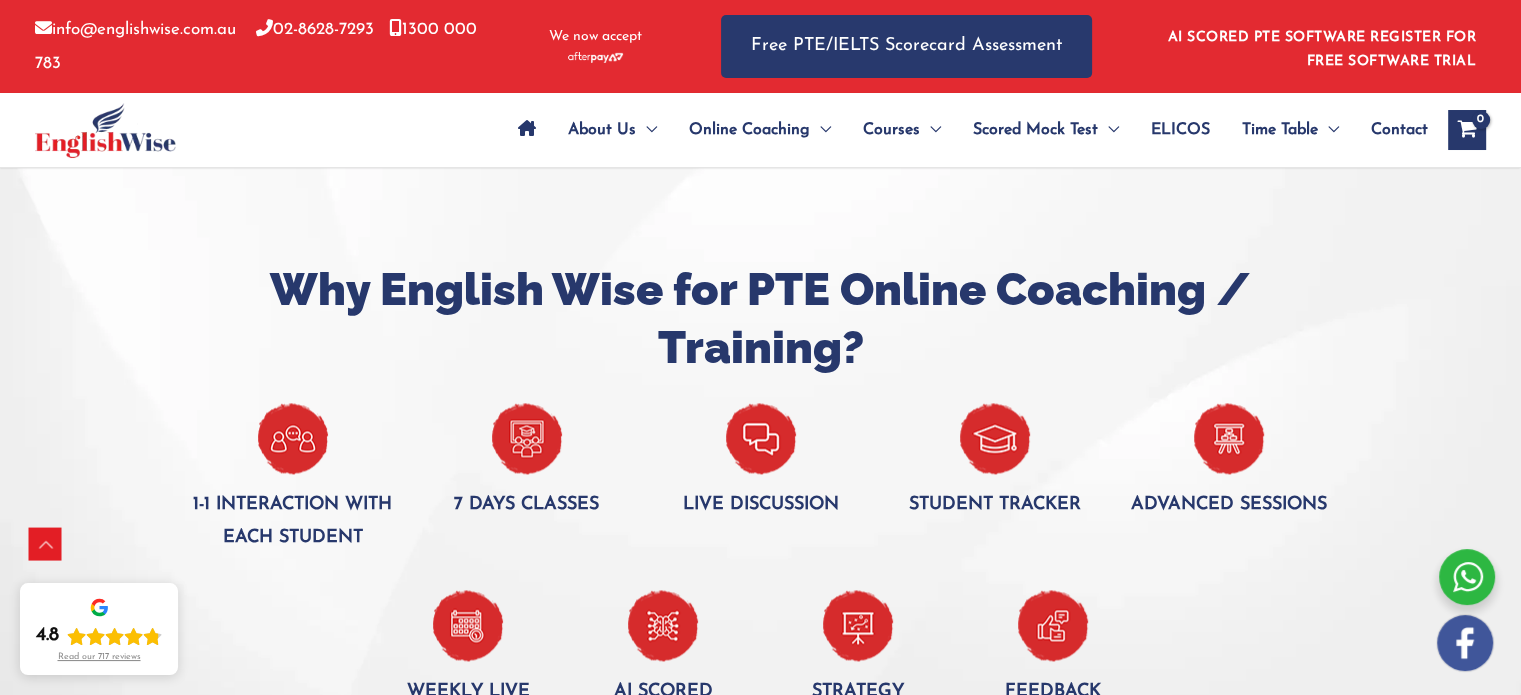 click at bounding box center (761, 438) 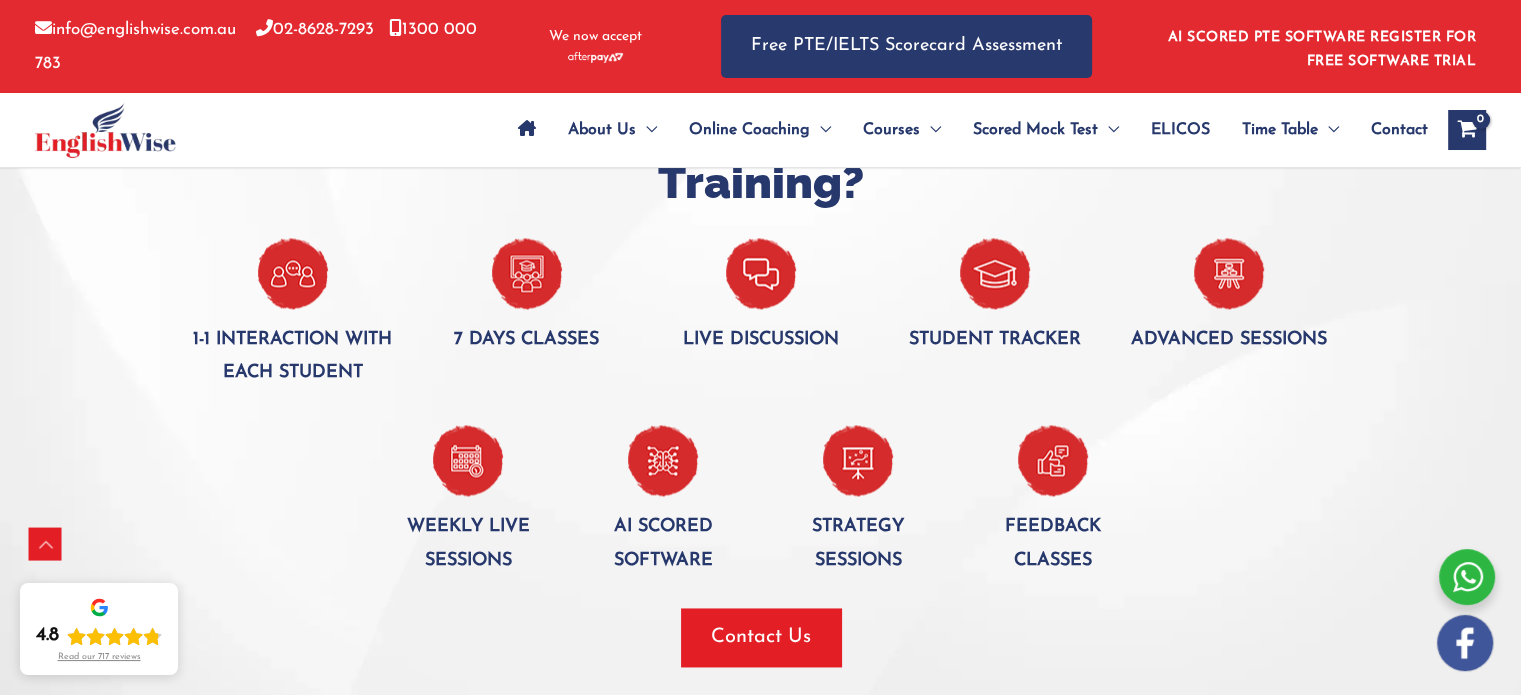 scroll, scrollTop: 2799, scrollLeft: 0, axis: vertical 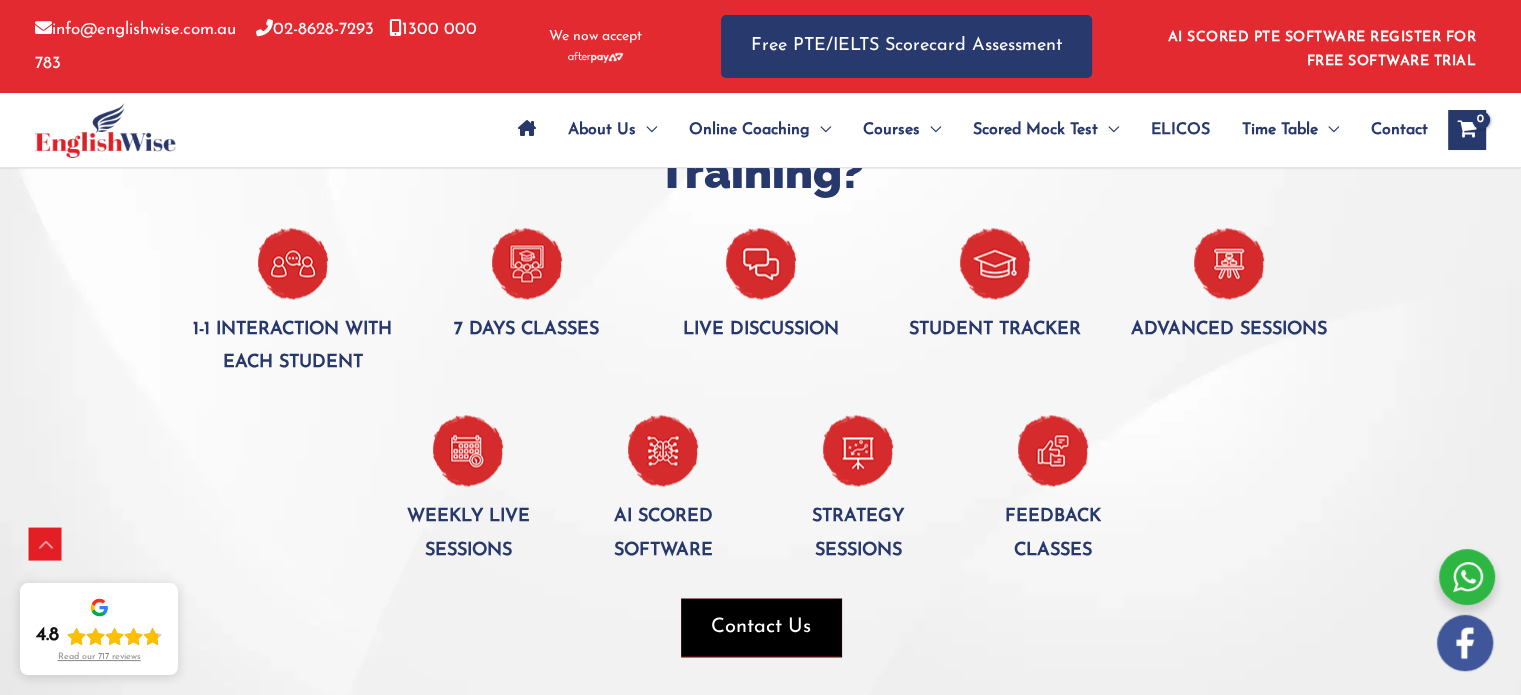 click at bounding box center [761, 627] 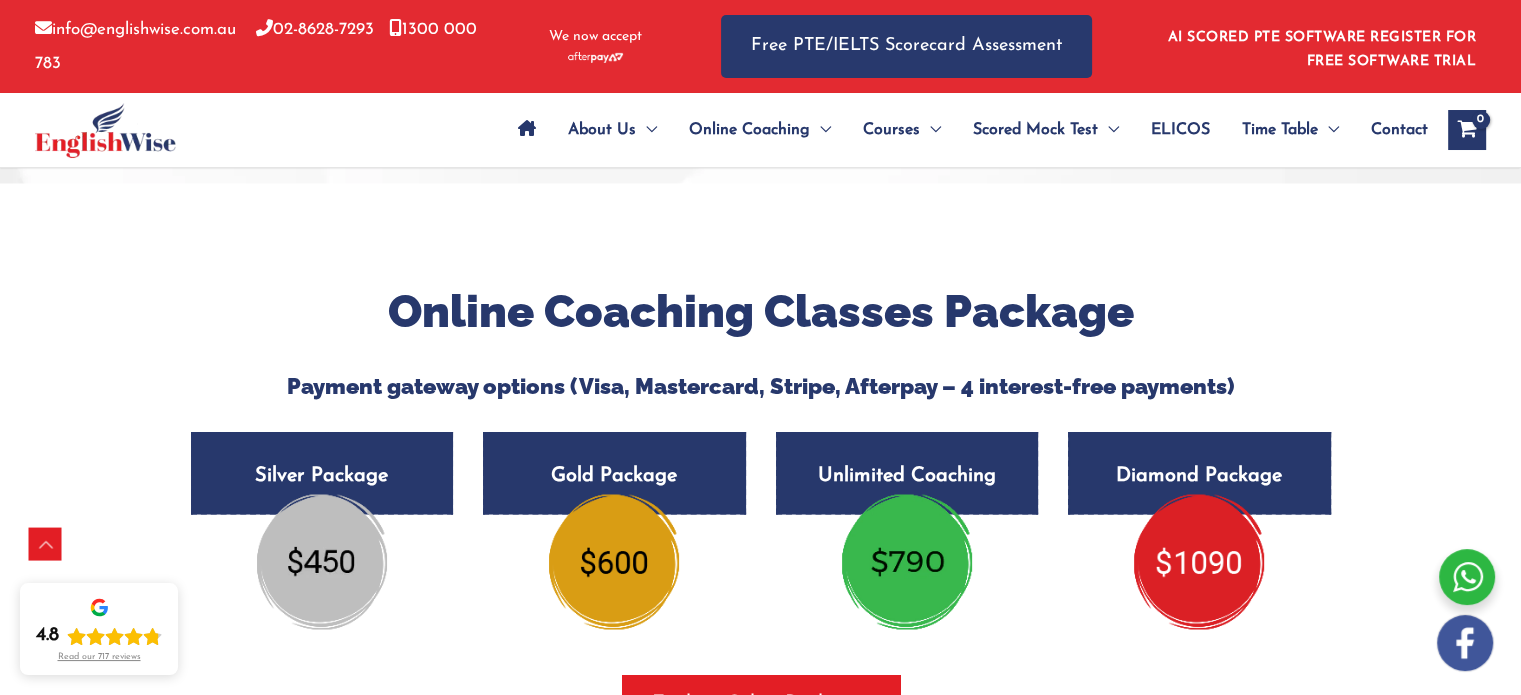 scroll, scrollTop: 3515, scrollLeft: 0, axis: vertical 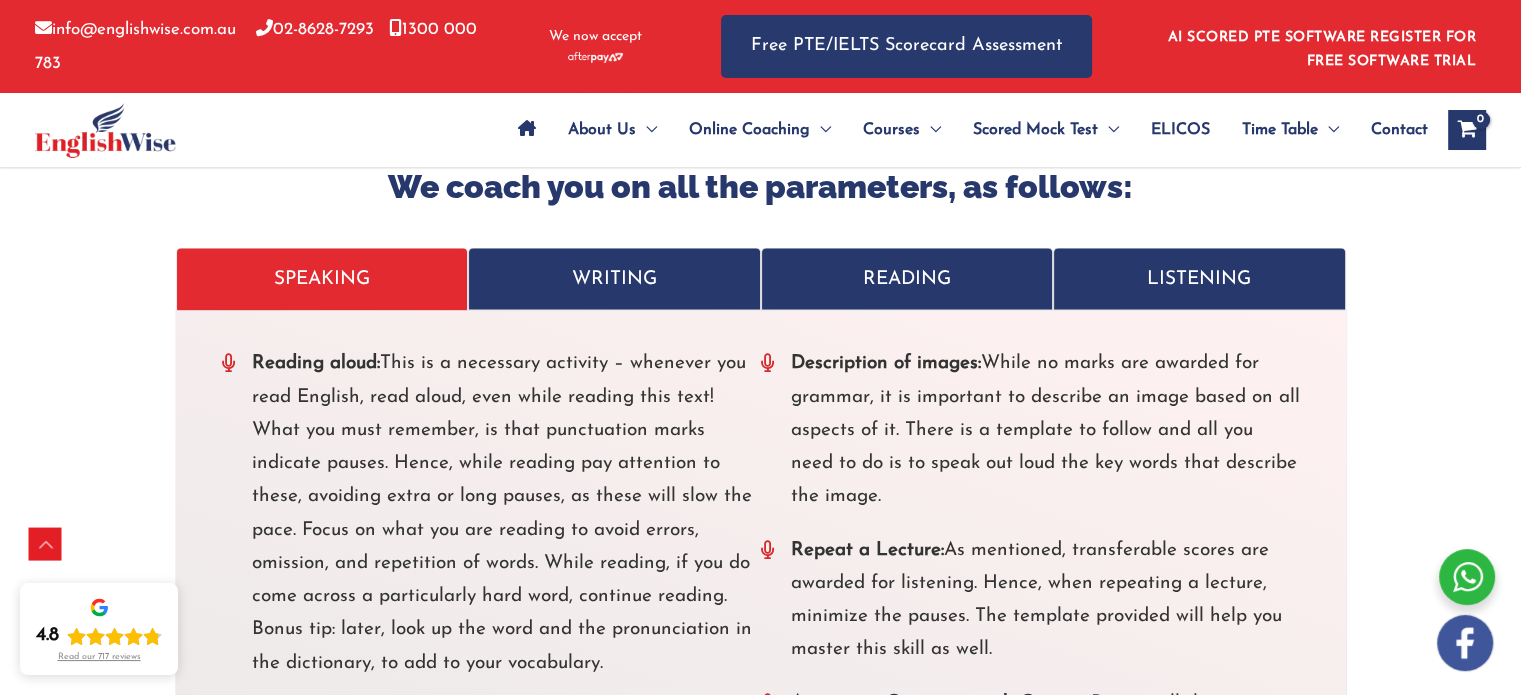 click on "WRITING" at bounding box center (614, 279) 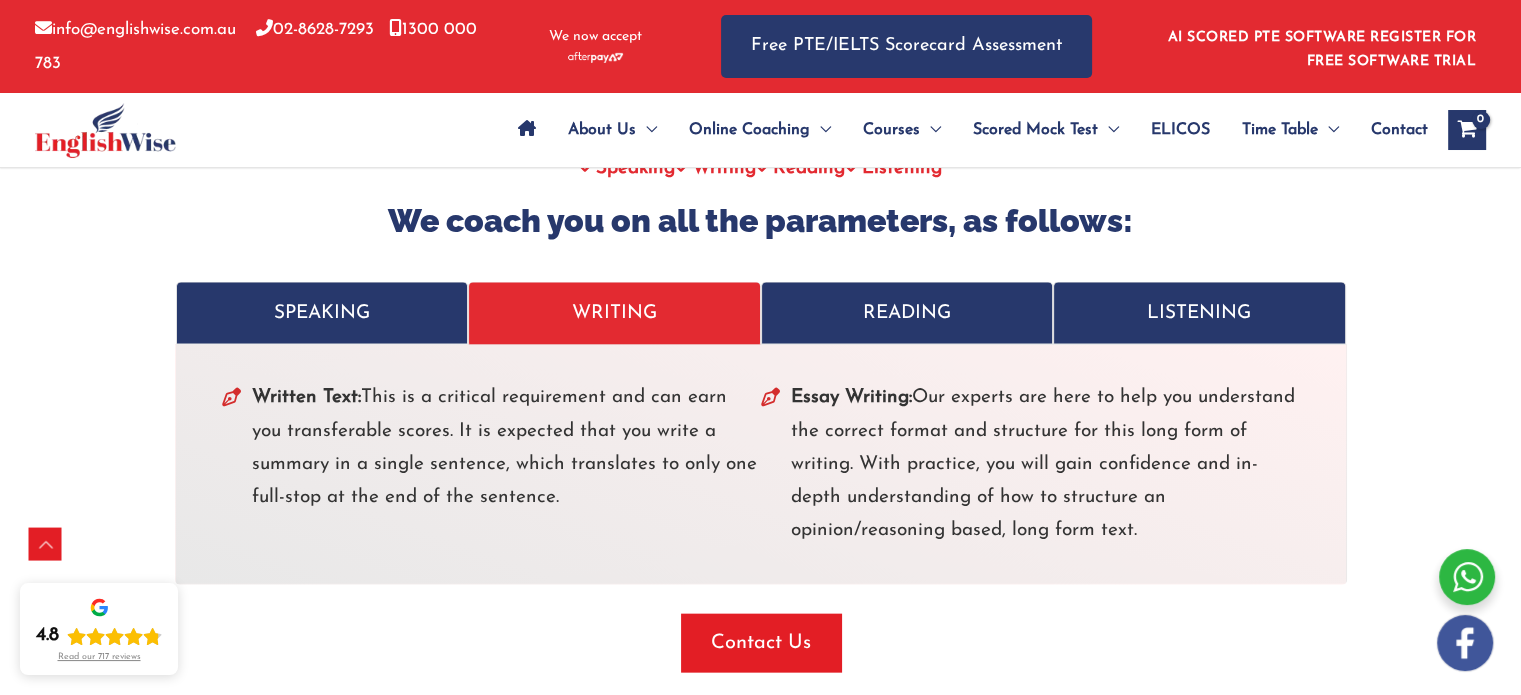 scroll, scrollTop: 4360, scrollLeft: 0, axis: vertical 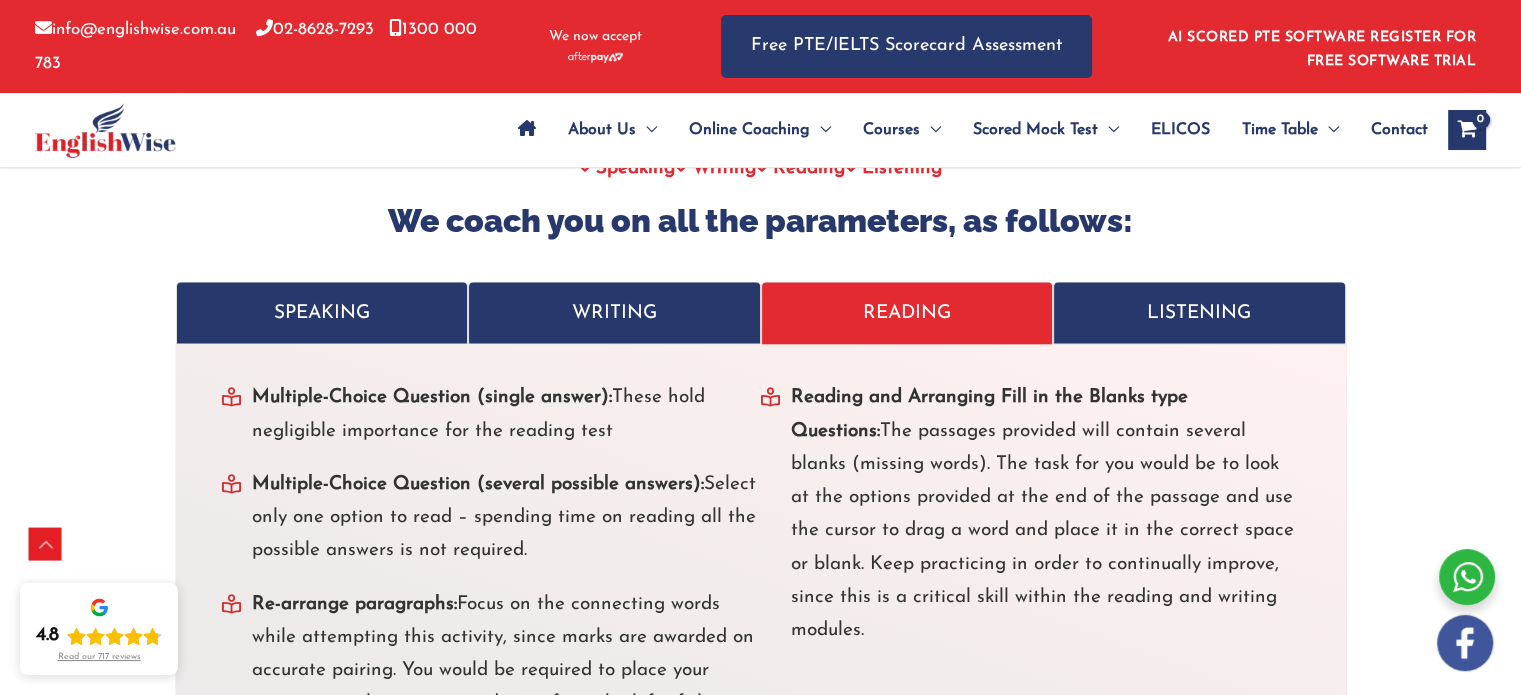 click on "WRITING" at bounding box center [614, 313] 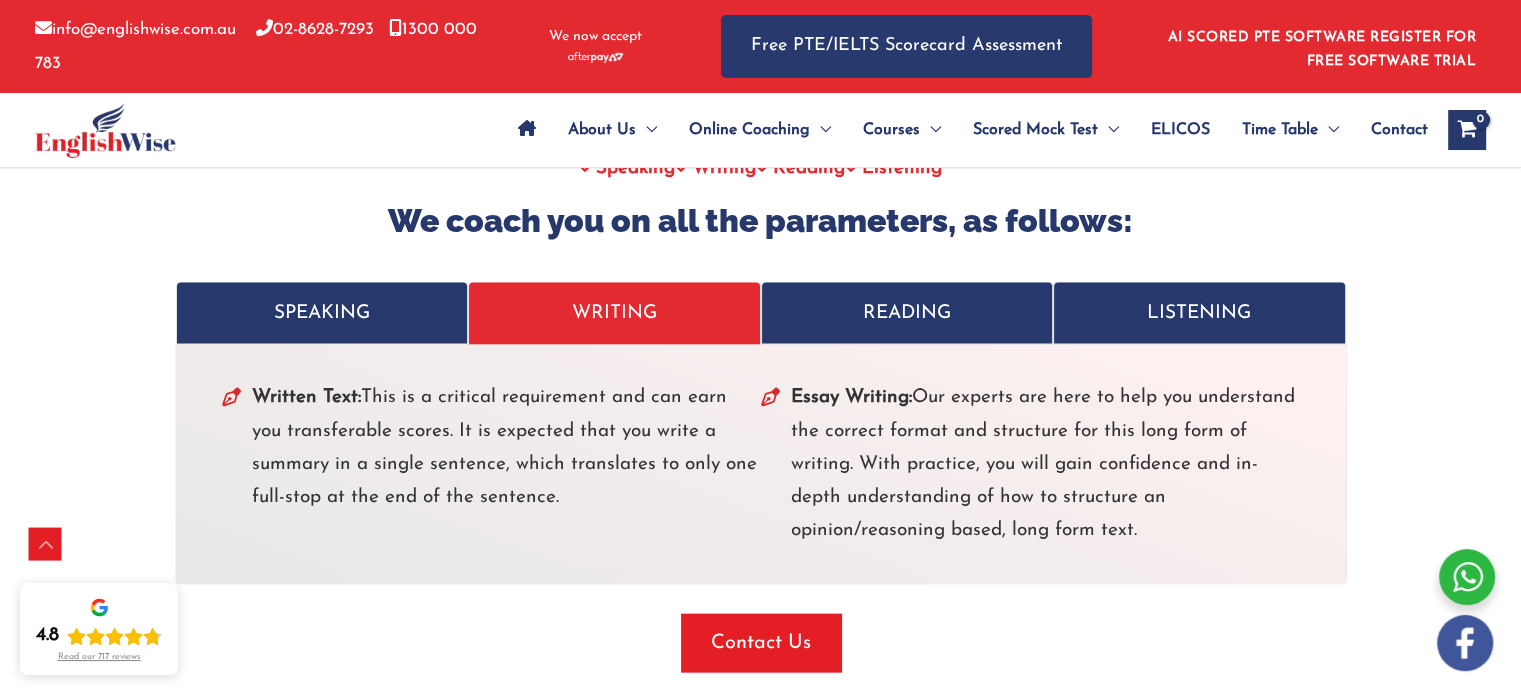 click on "SPEAKING" at bounding box center [322, 313] 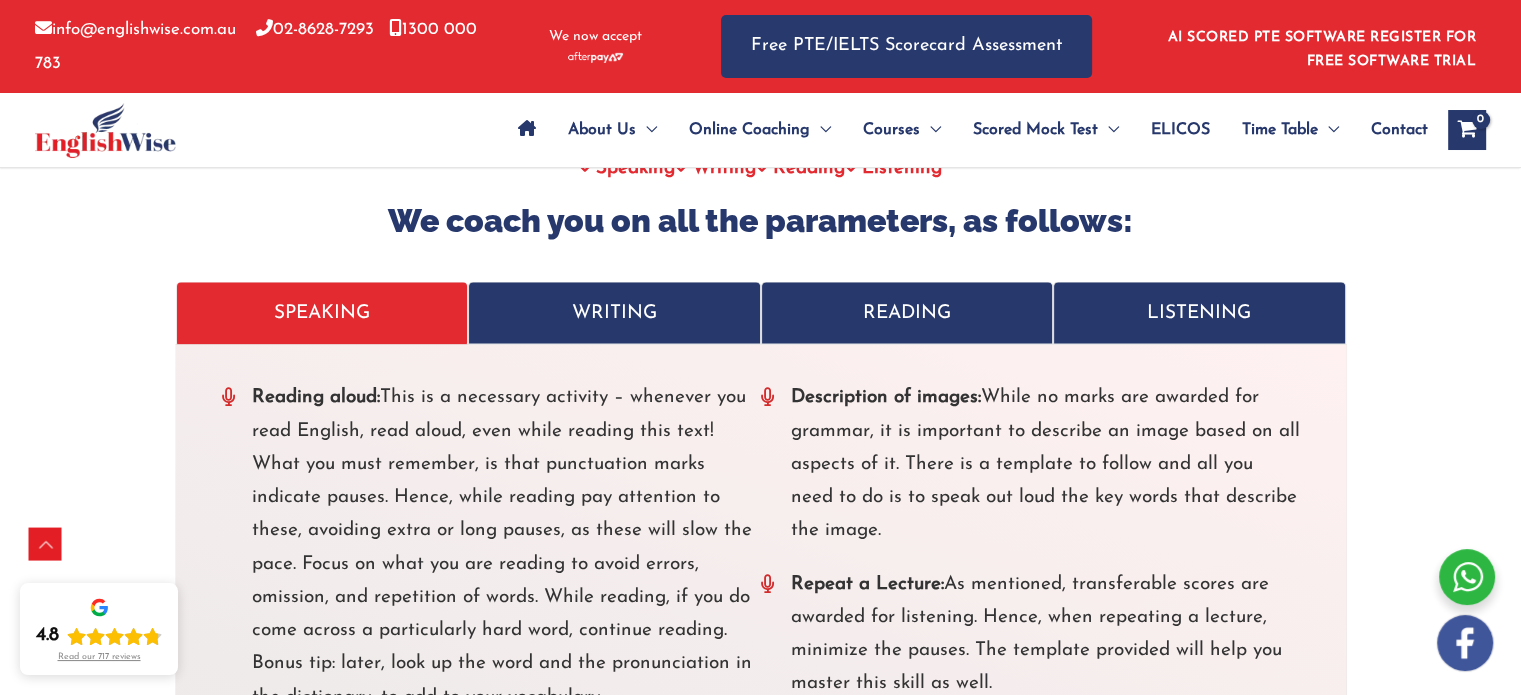 click on "READING" at bounding box center [907, 313] 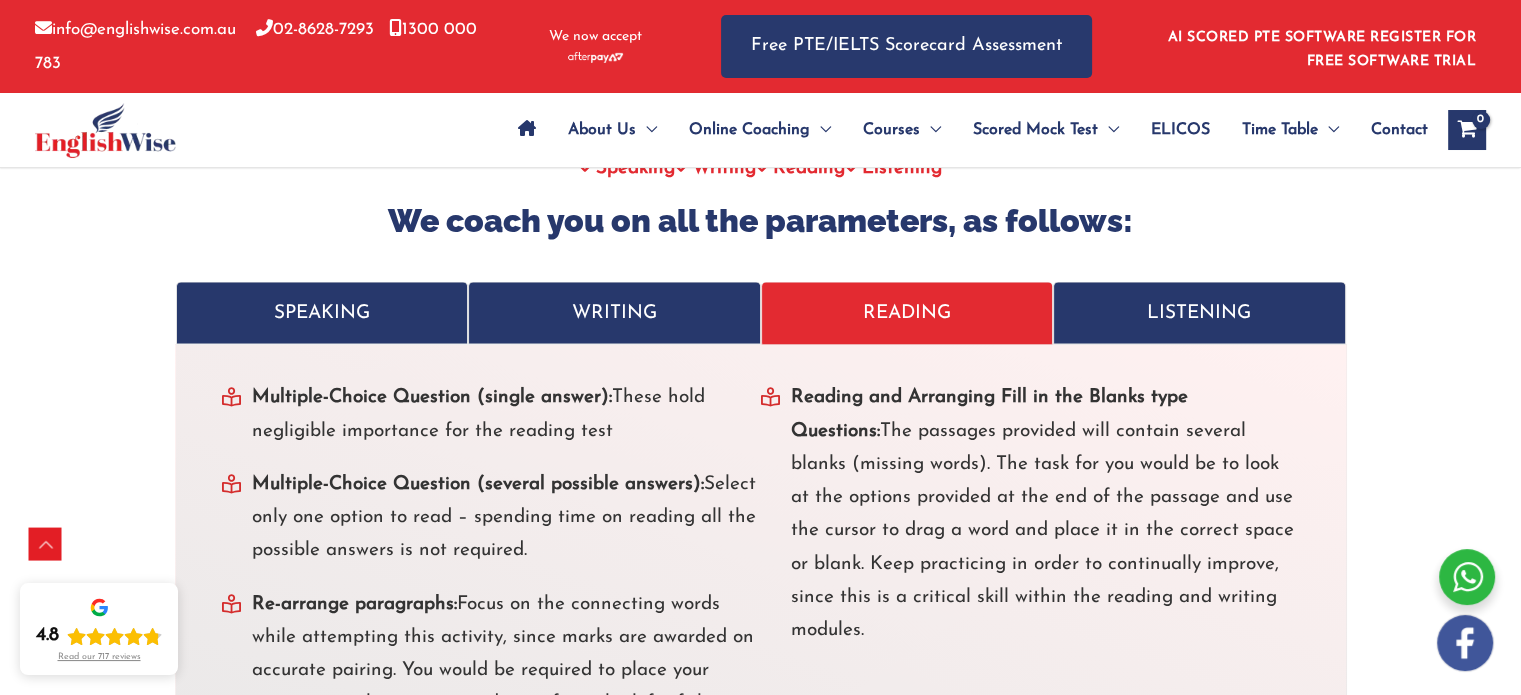 click on "LISTENING" at bounding box center [1199, 313] 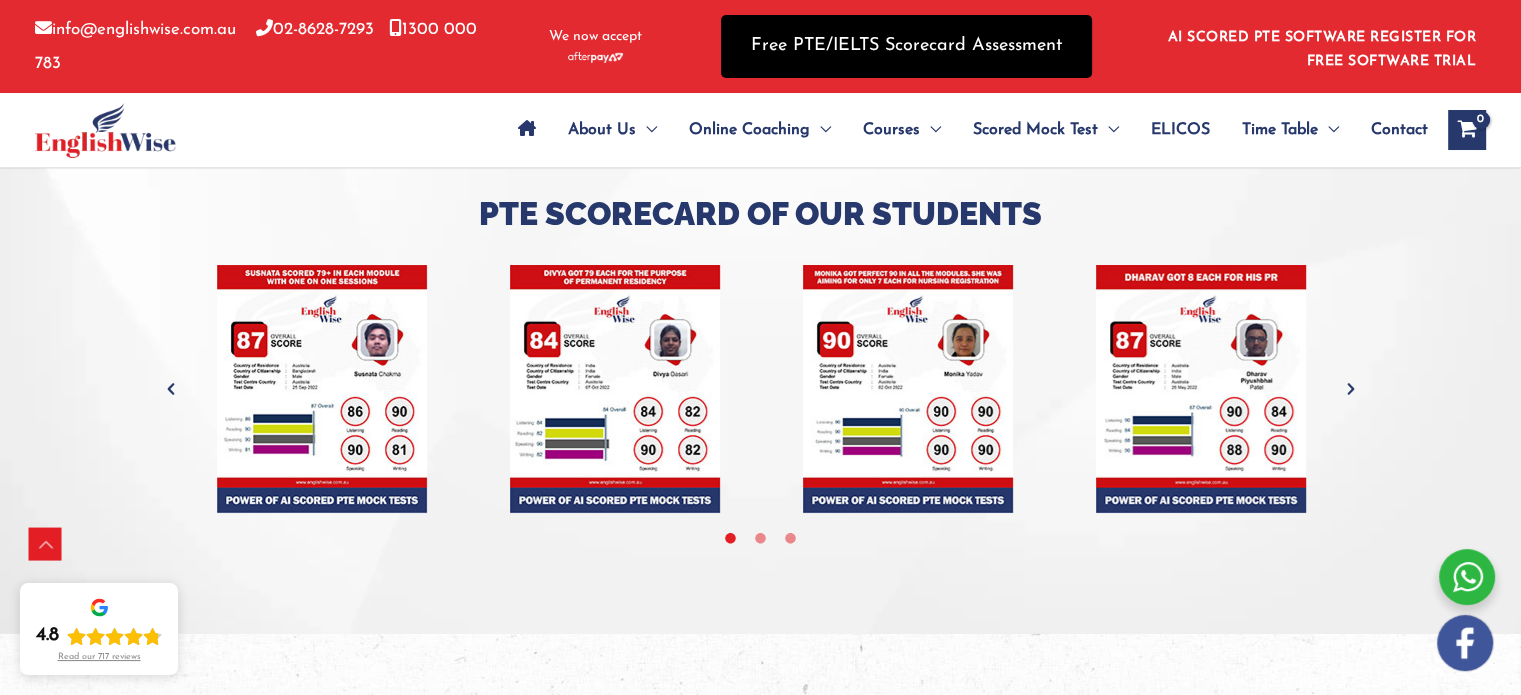 scroll, scrollTop: 6484, scrollLeft: 0, axis: vertical 